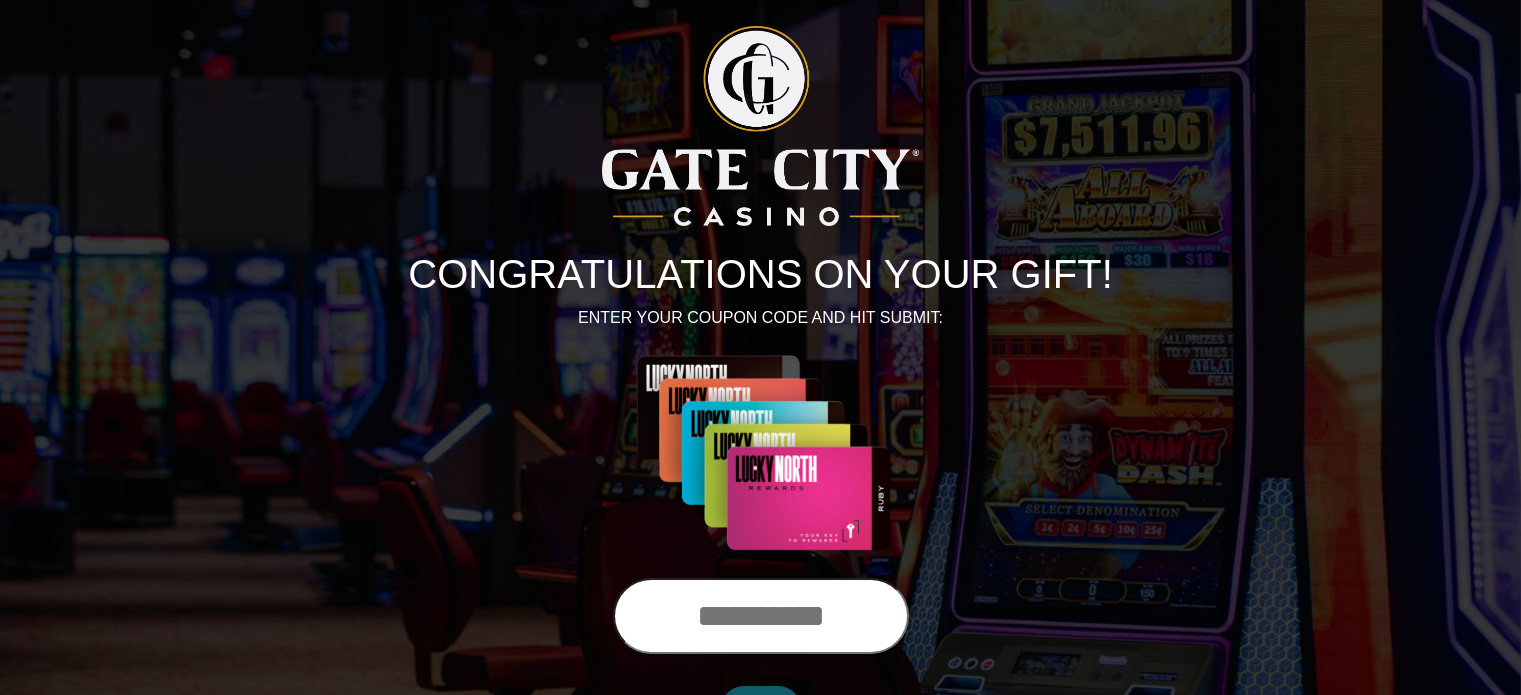scroll, scrollTop: 0, scrollLeft: 0, axis: both 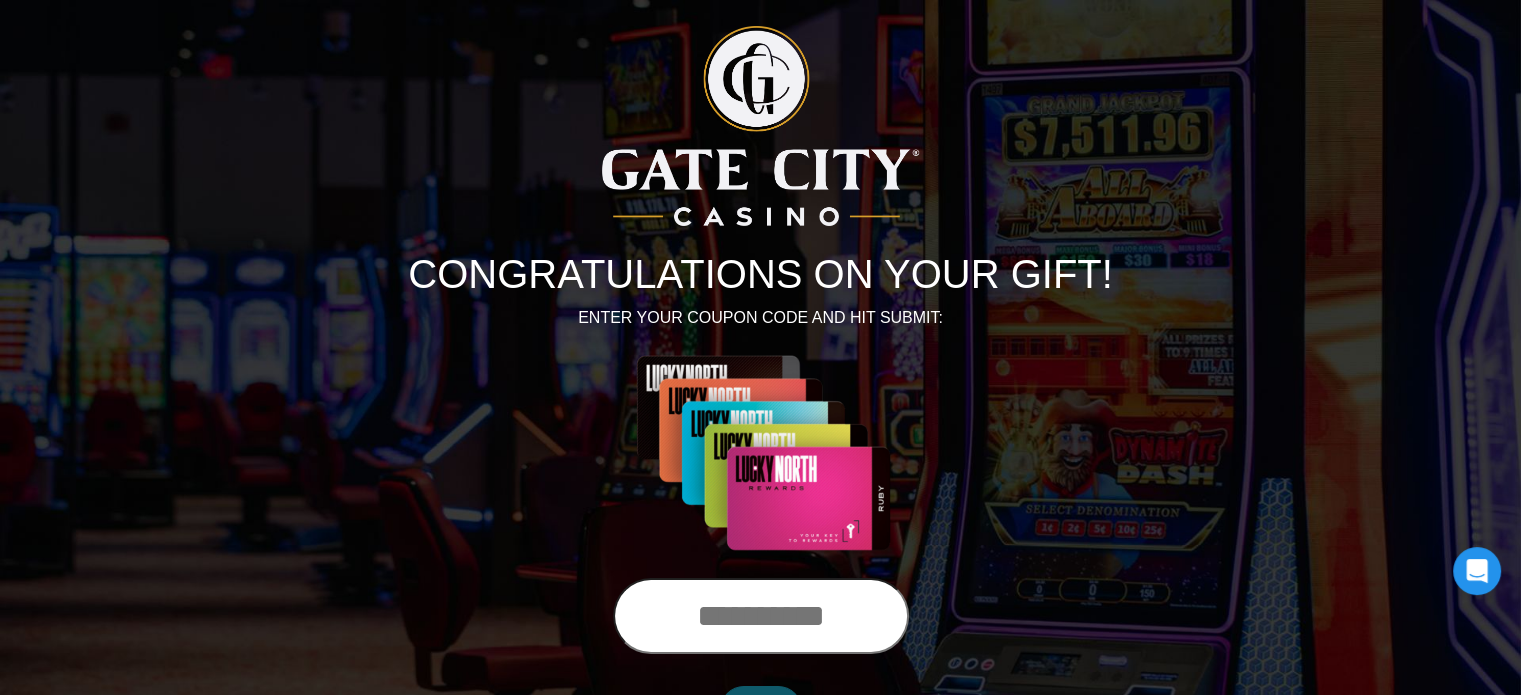 click at bounding box center [761, 616] 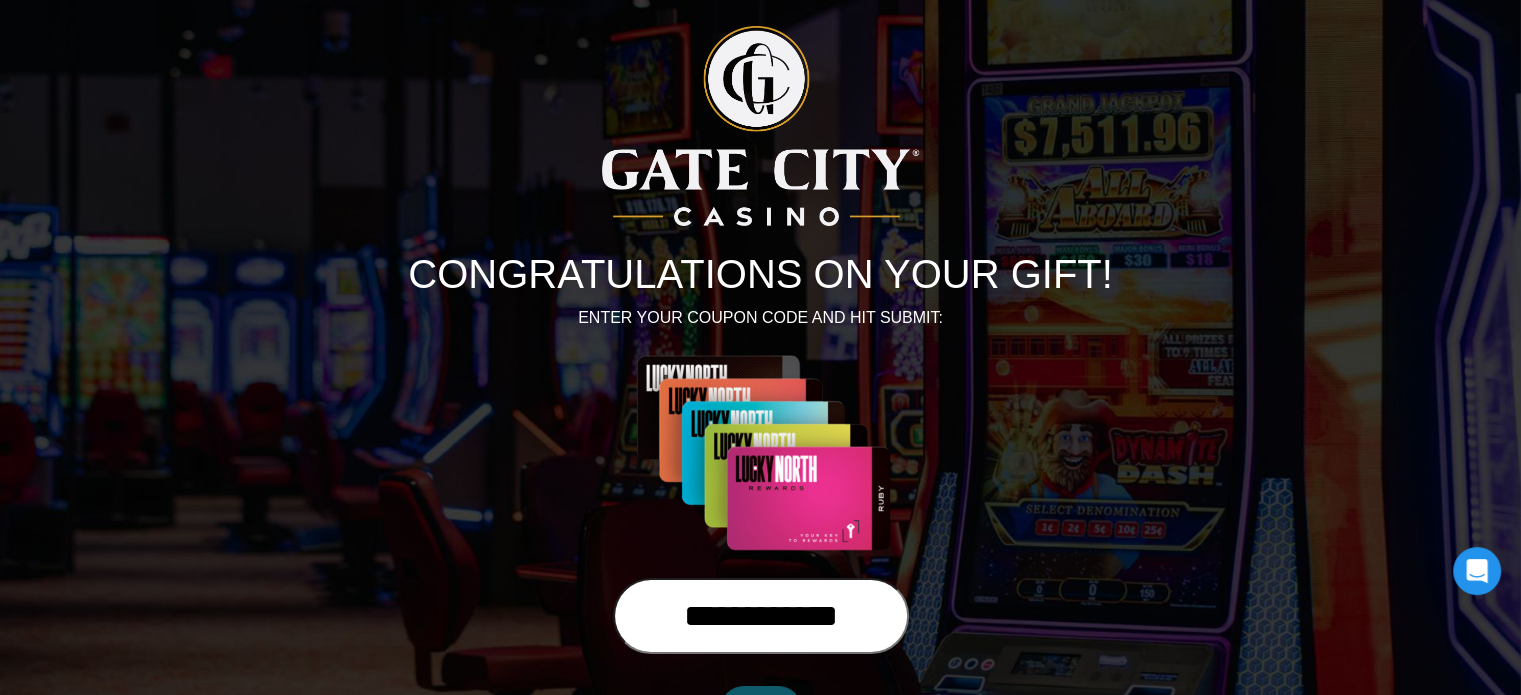 type on "**********" 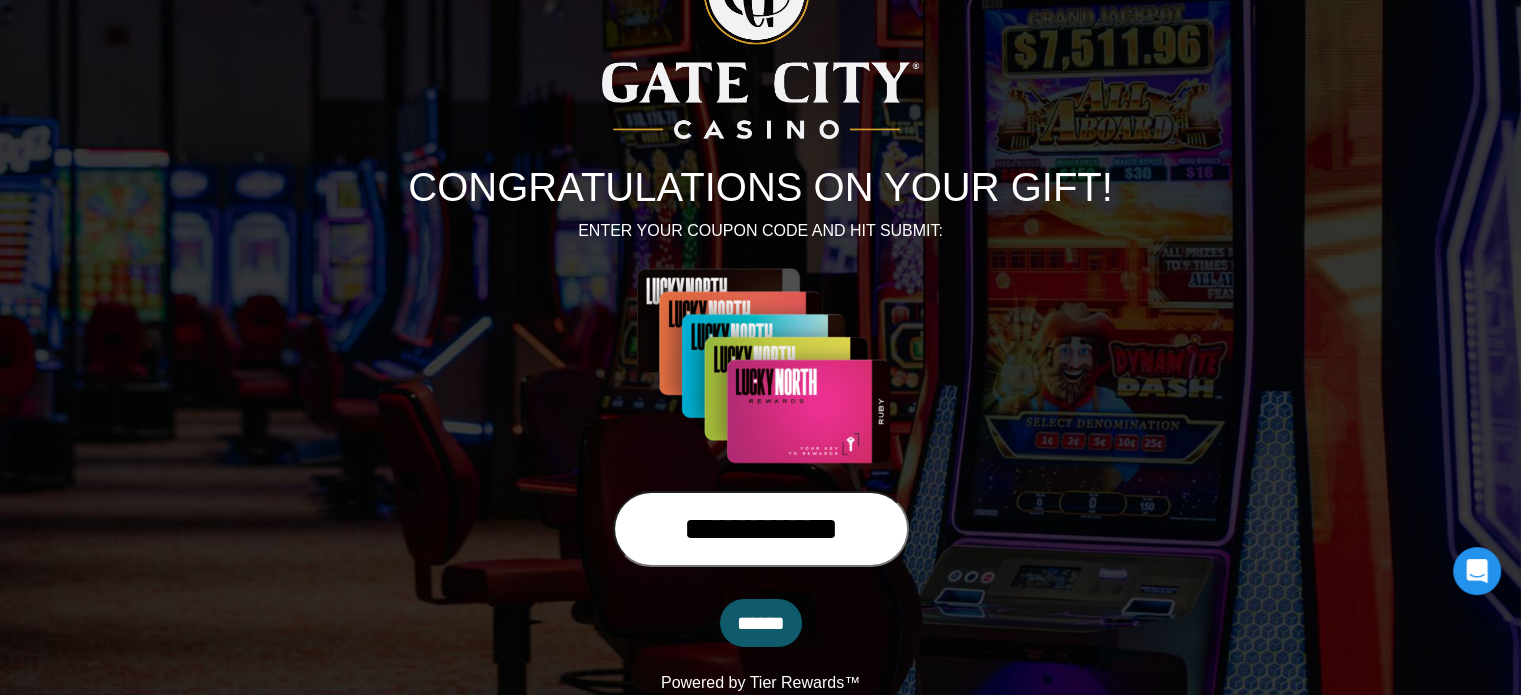 scroll, scrollTop: 148, scrollLeft: 0, axis: vertical 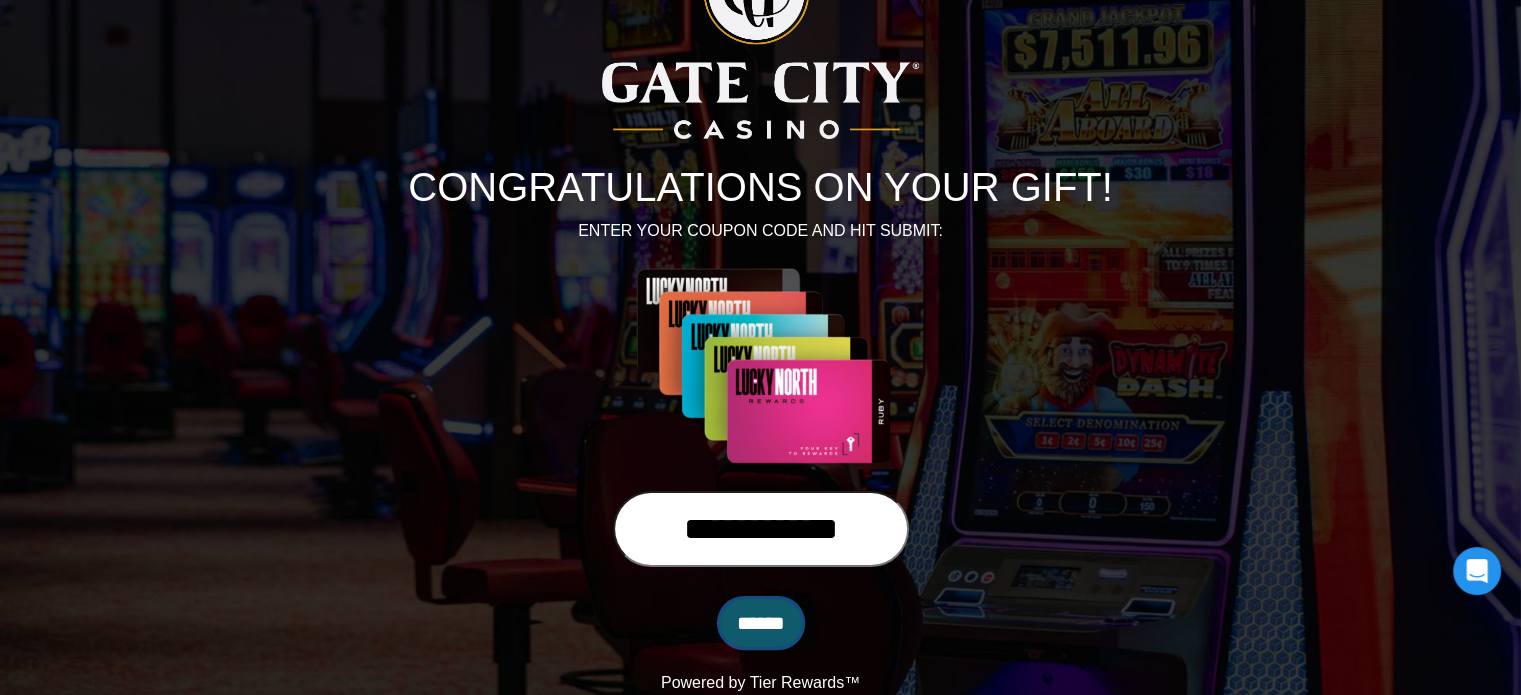 click on "******" at bounding box center [761, 623] 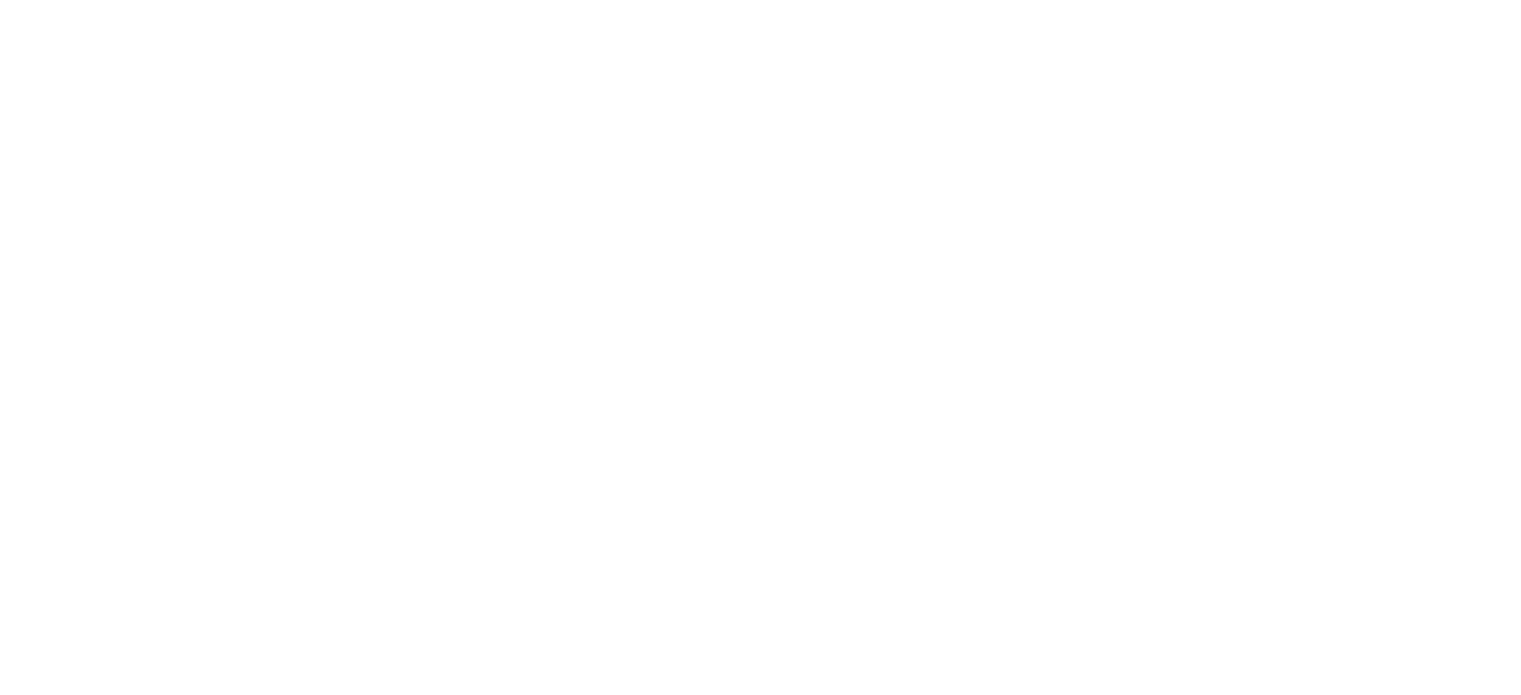scroll, scrollTop: 148, scrollLeft: 0, axis: vertical 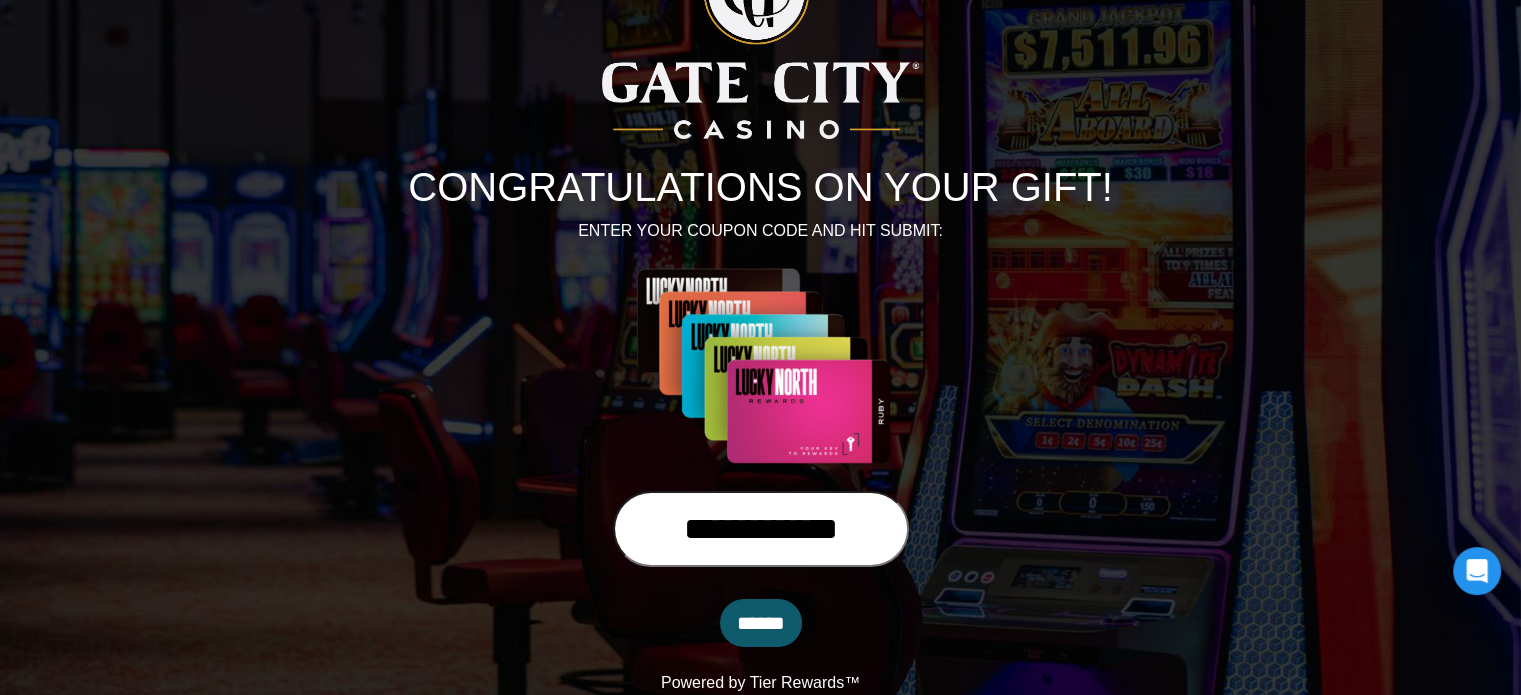drag, startPoint x: 894, startPoint y: 498, endPoint x: 592, endPoint y: 459, distance: 304.5078 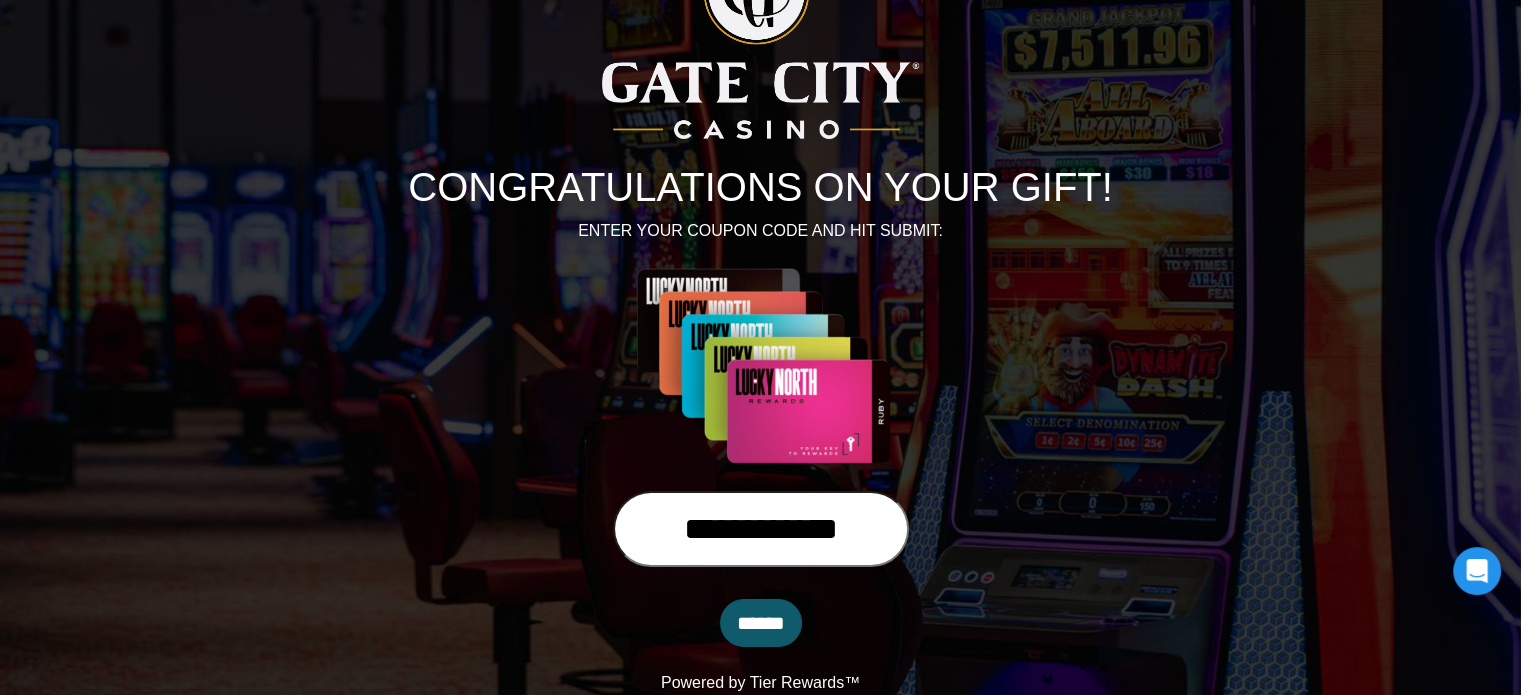 type 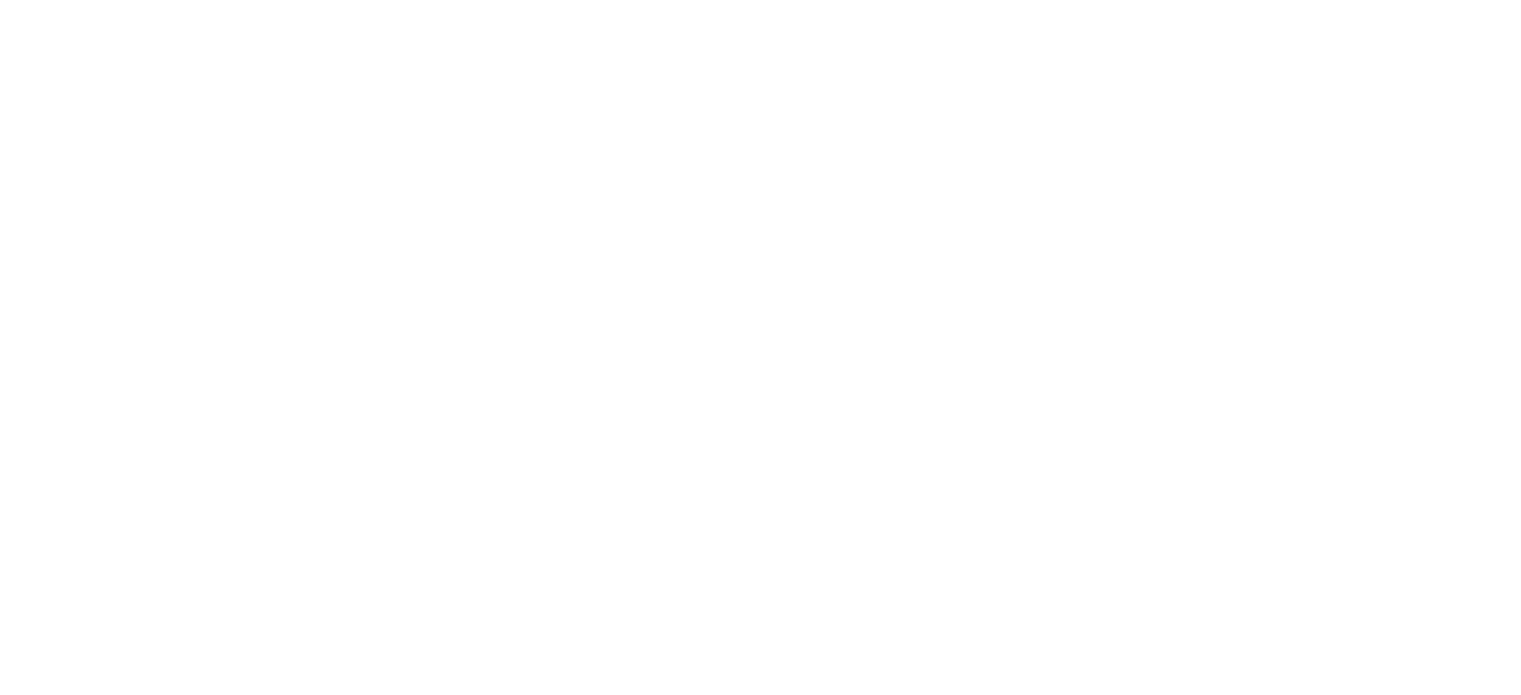 scroll, scrollTop: 148, scrollLeft: 0, axis: vertical 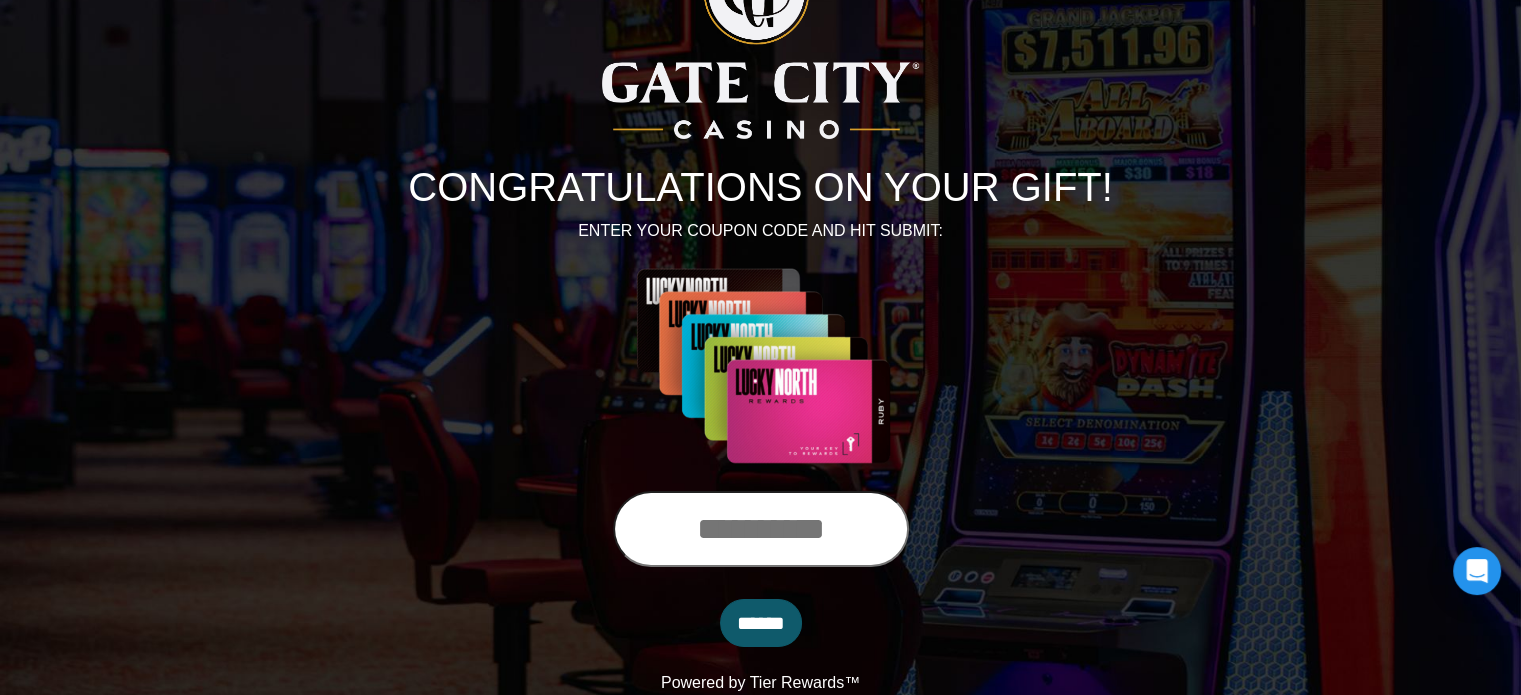 click at bounding box center (761, 529) 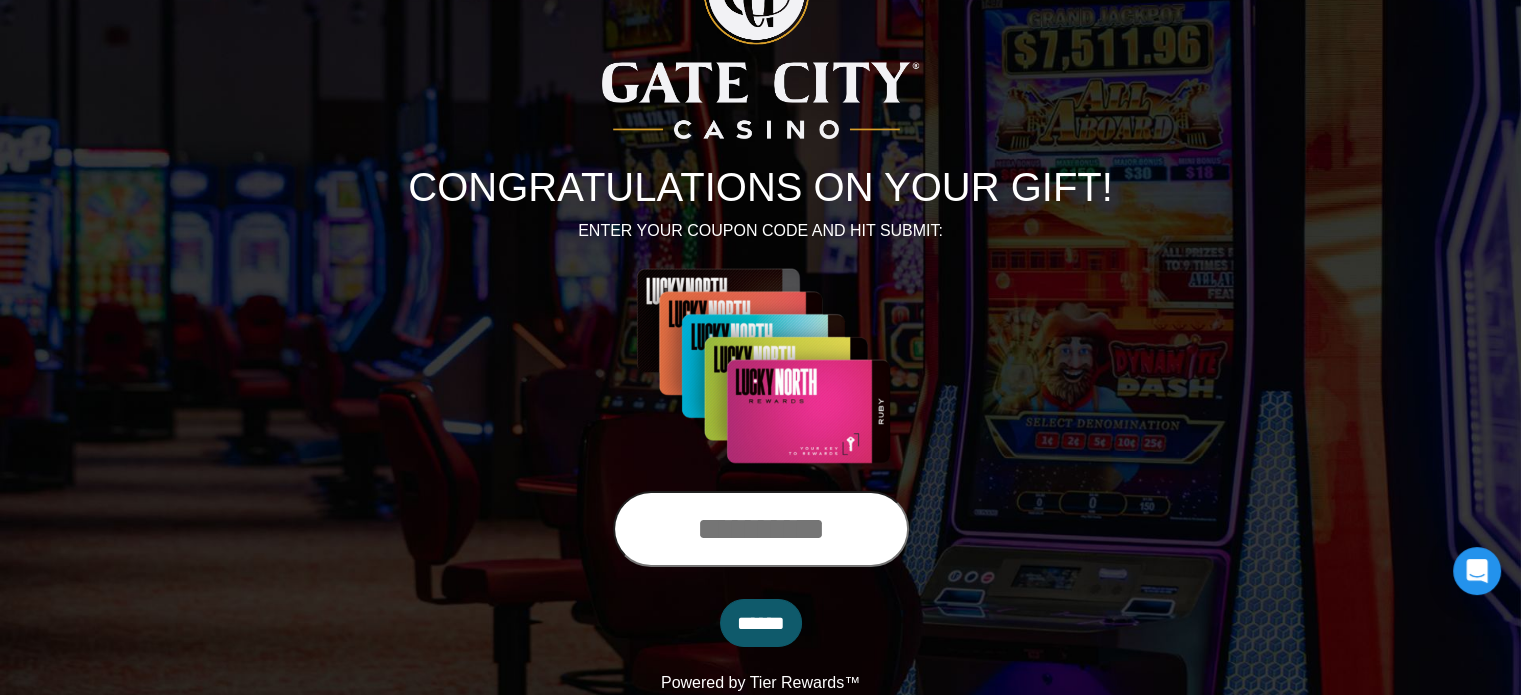 paste on "**********" 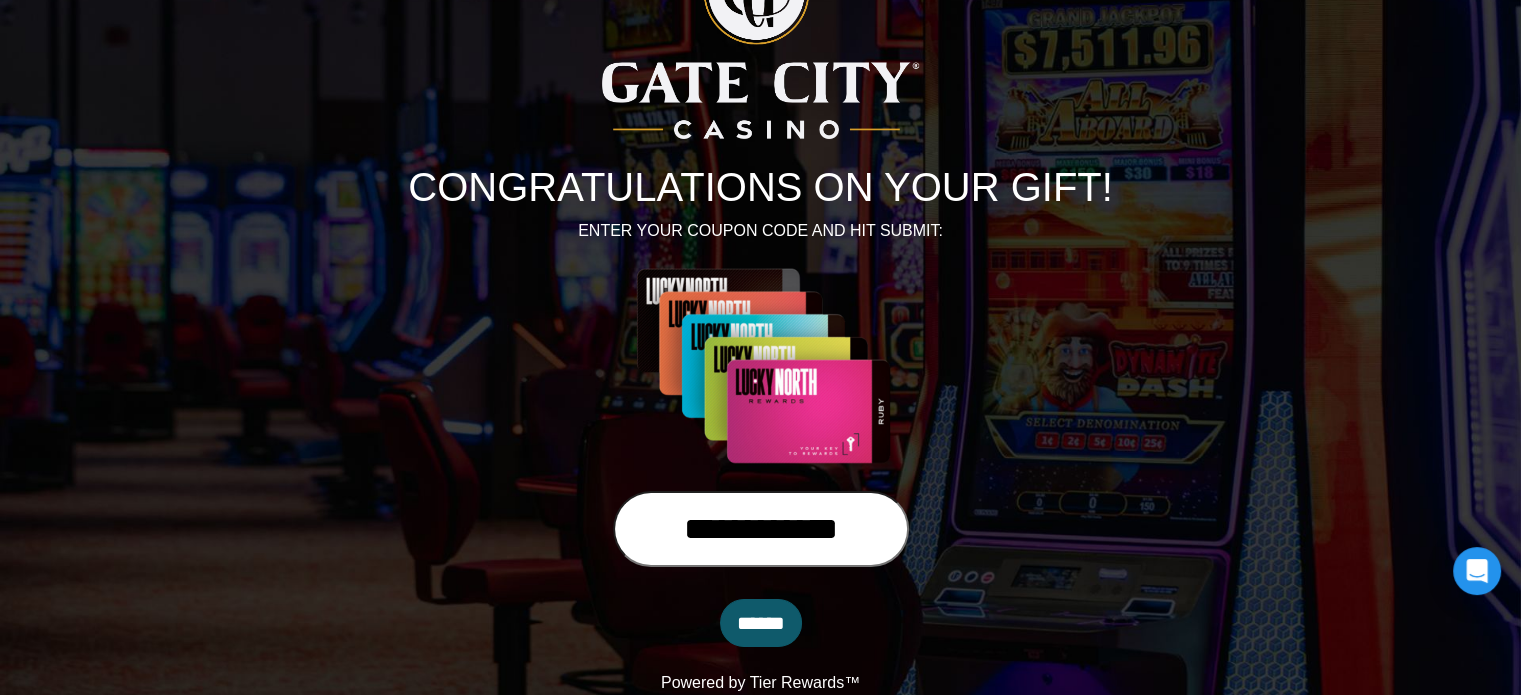 type on "**********" 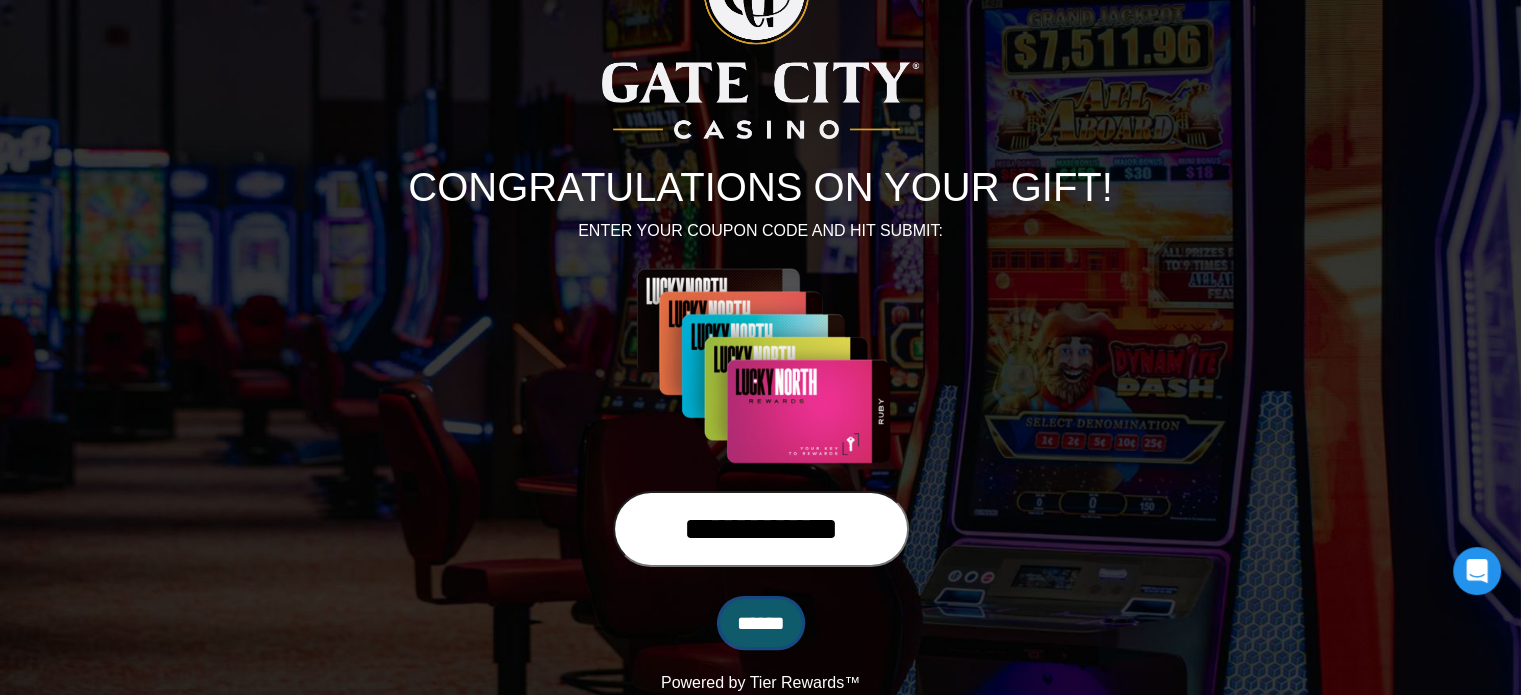 click on "******" at bounding box center (761, 623) 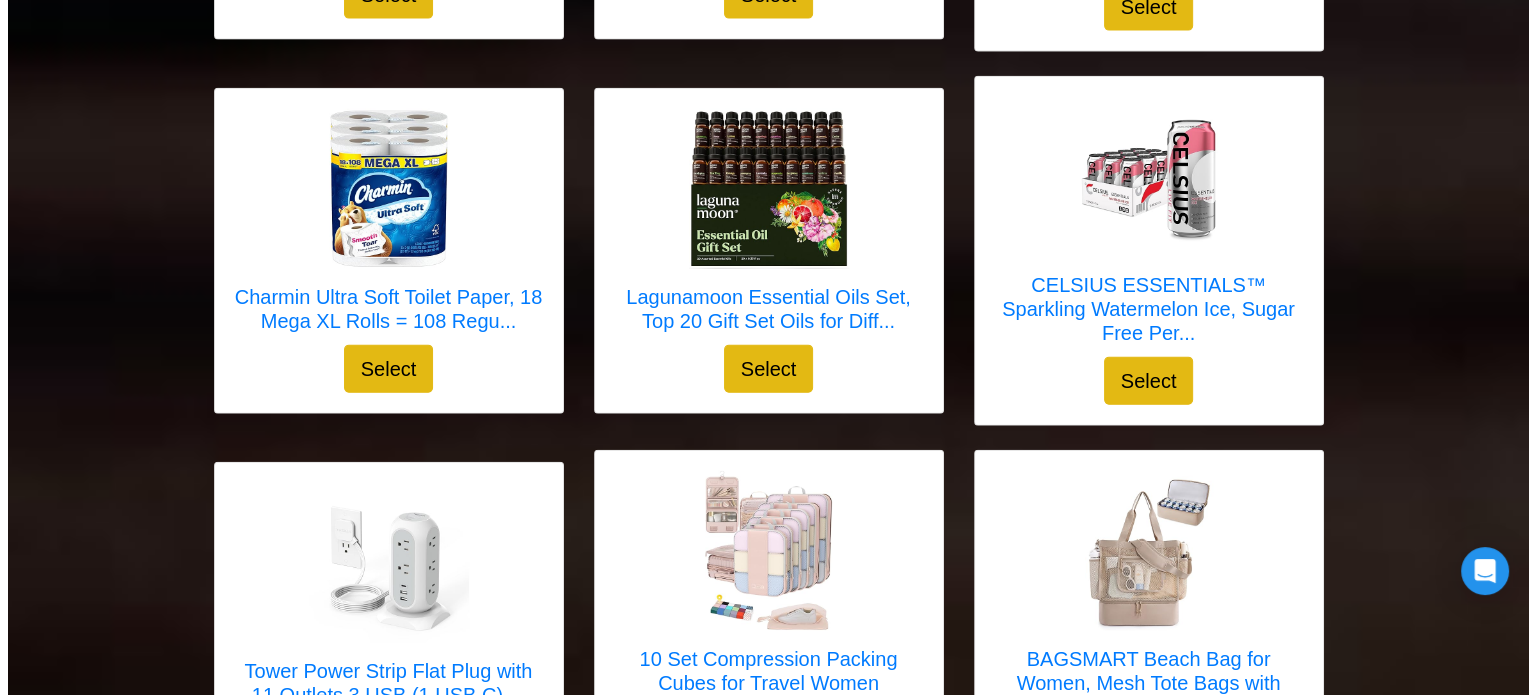 scroll, scrollTop: 4600, scrollLeft: 0, axis: vertical 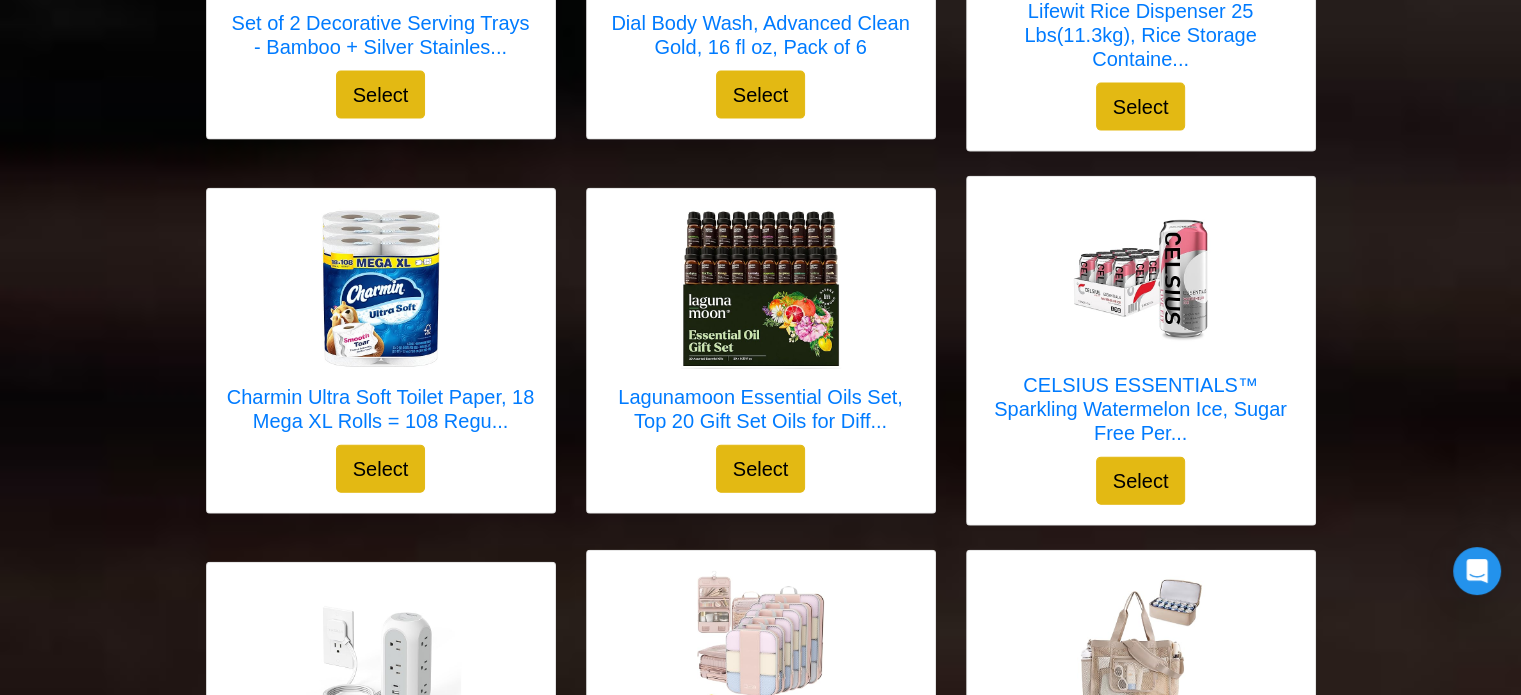 click on "Folding Camp Table Small, 24''L x16''W with Adjustable Heigh..." at bounding box center (381, -327) 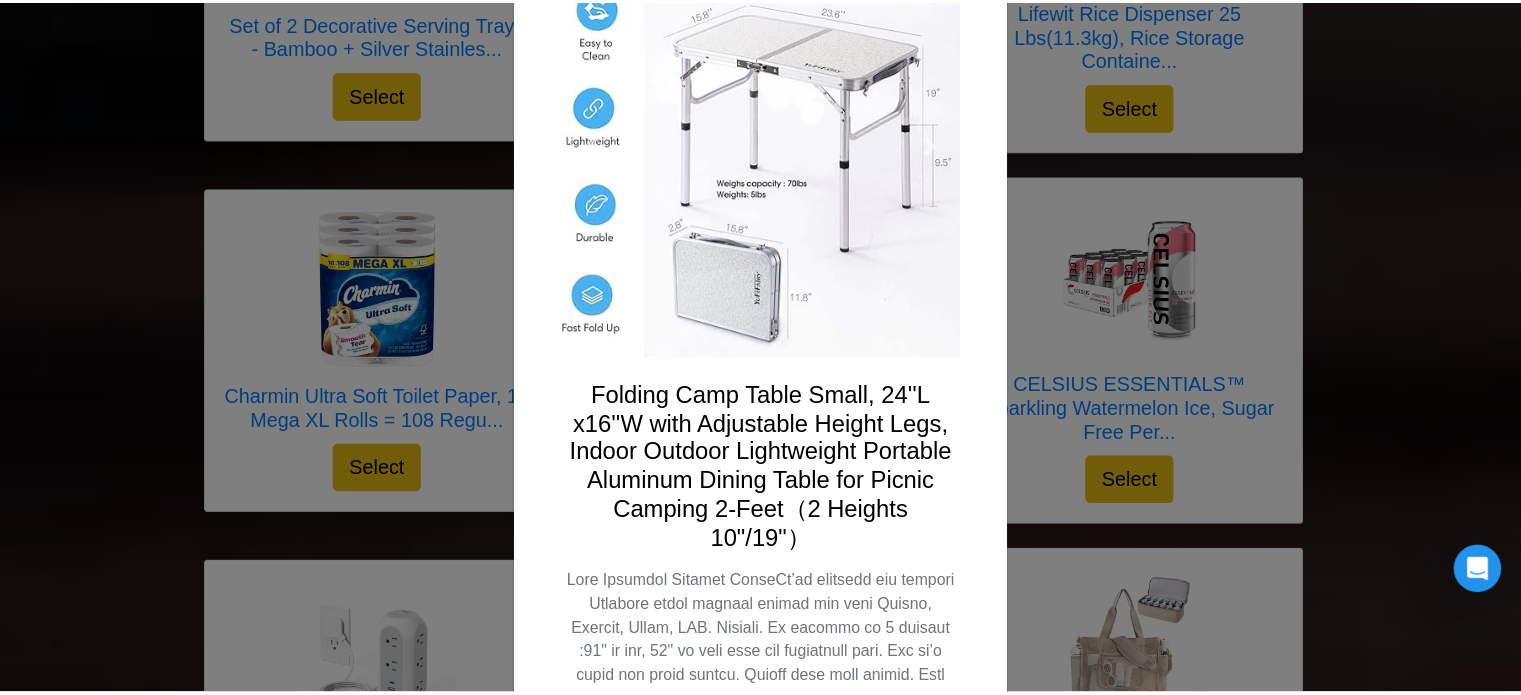 scroll, scrollTop: 0, scrollLeft: 0, axis: both 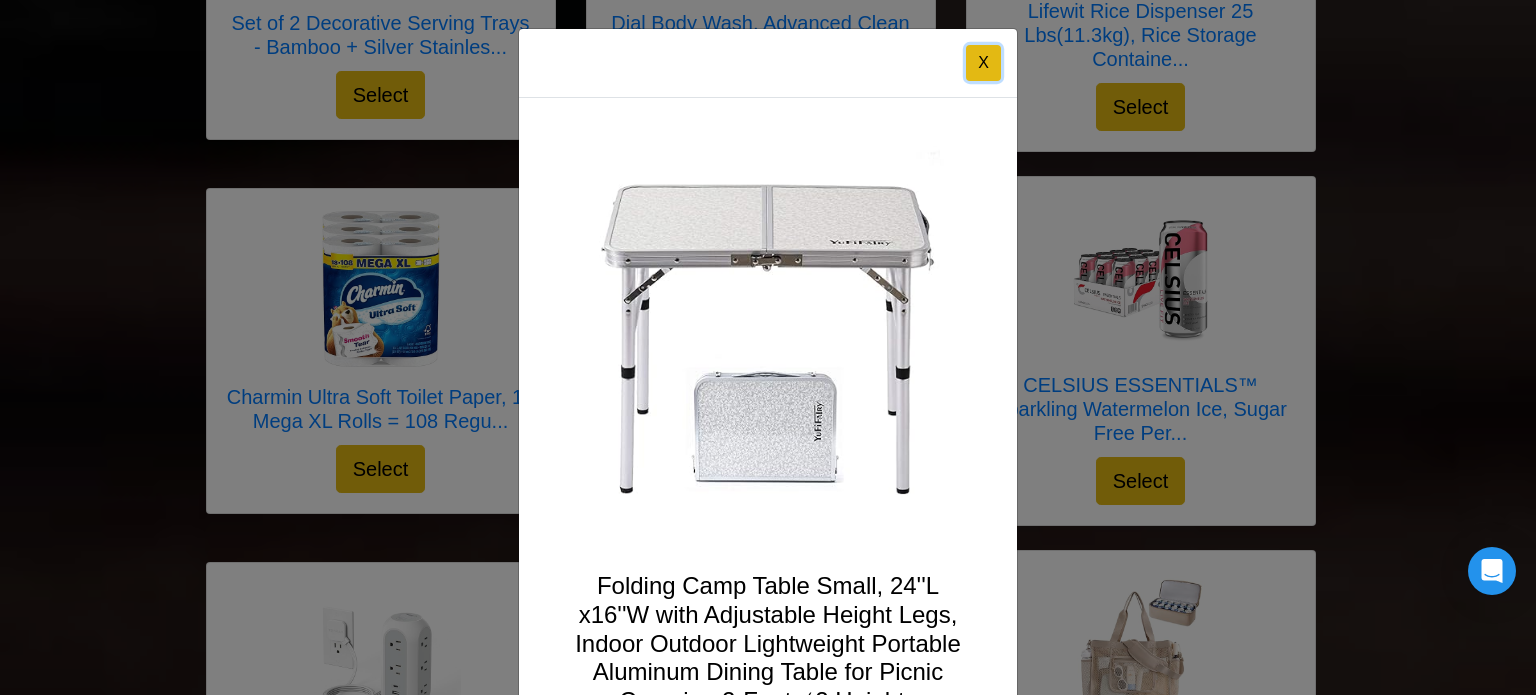 click on "X" at bounding box center [983, 63] 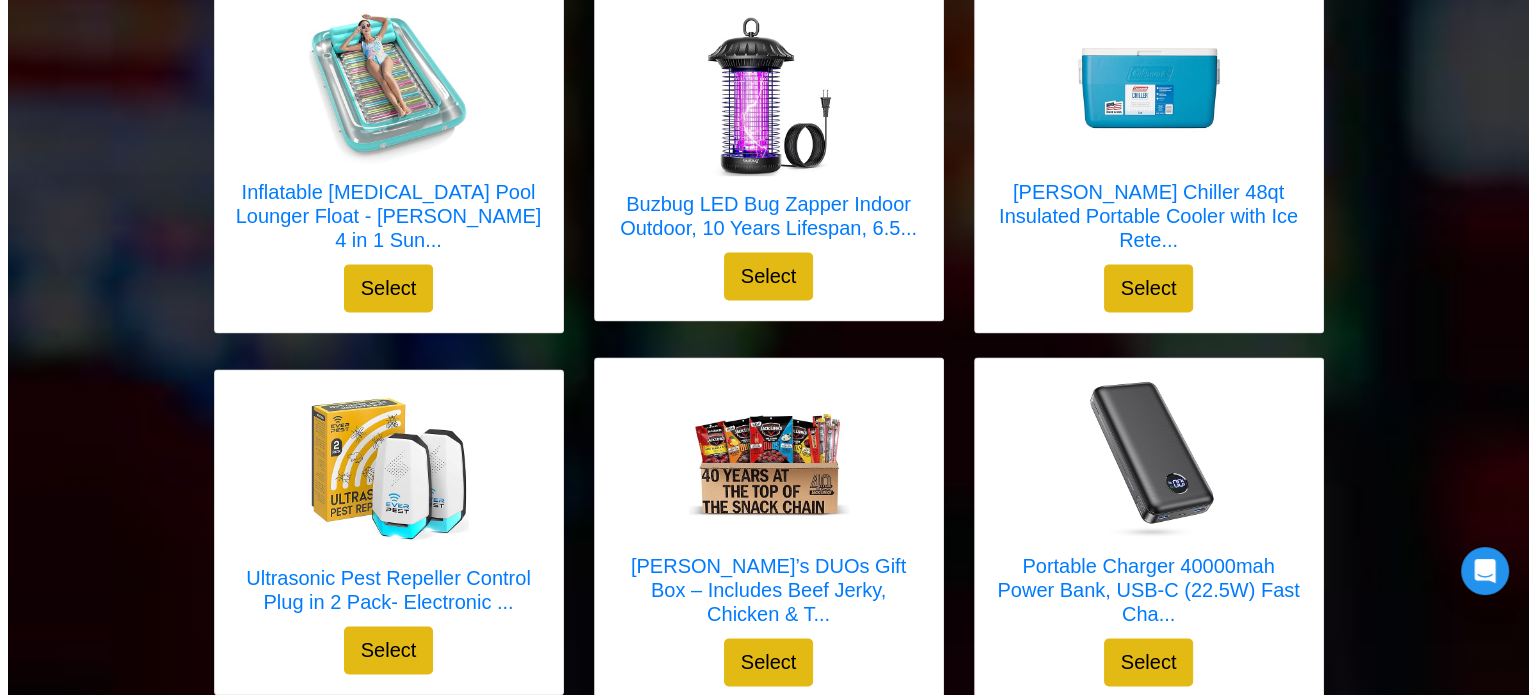 scroll, scrollTop: 2900, scrollLeft: 0, axis: vertical 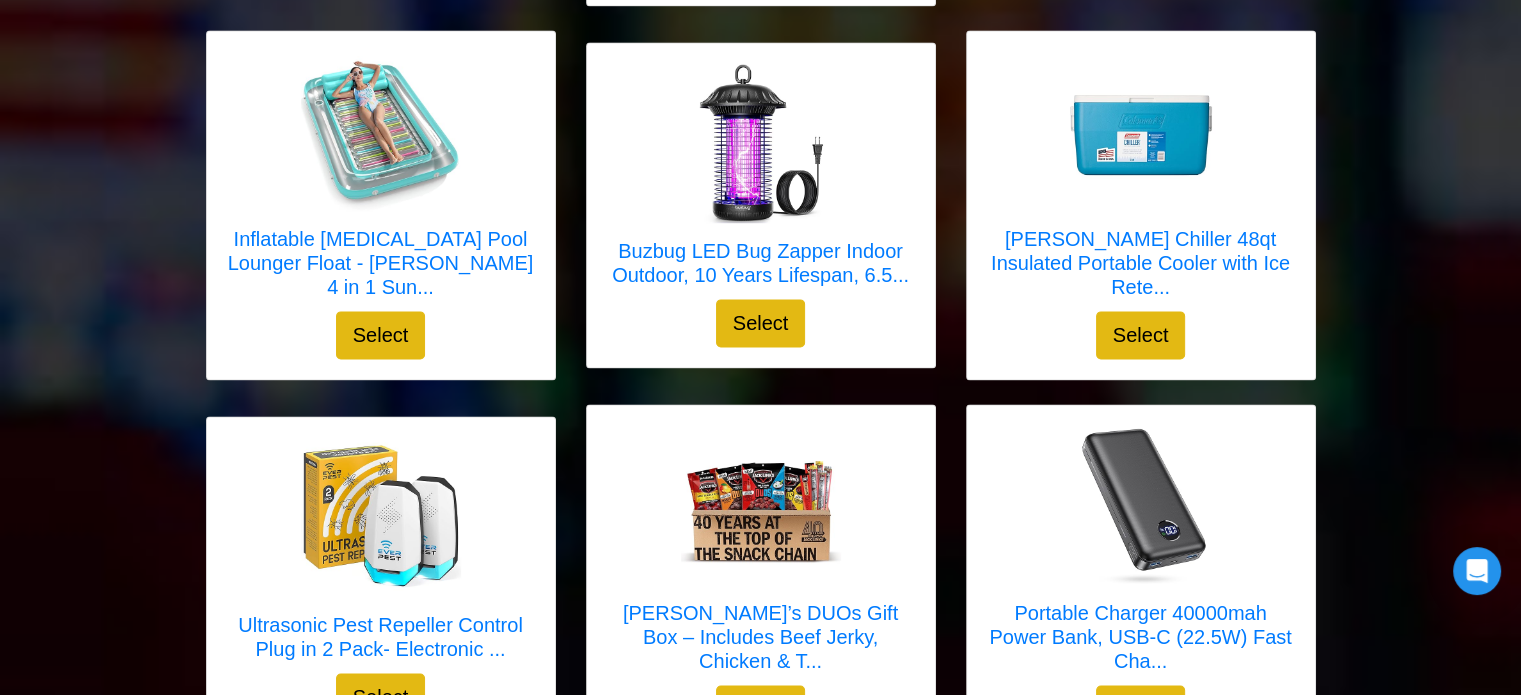 click on "Land Guard Galvanized Raised Garden Bed Kit, Galvanized Plan..." at bounding box center (761, -111) 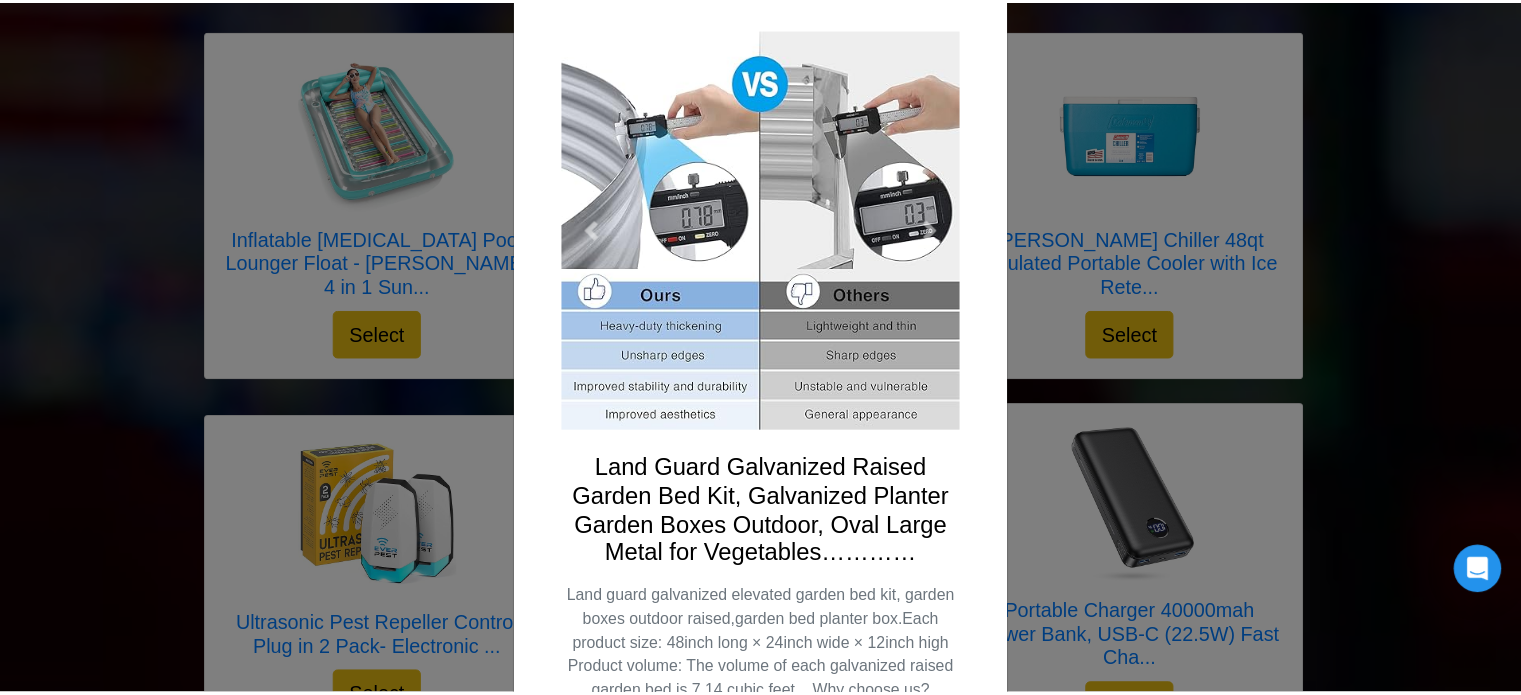 scroll, scrollTop: 0, scrollLeft: 0, axis: both 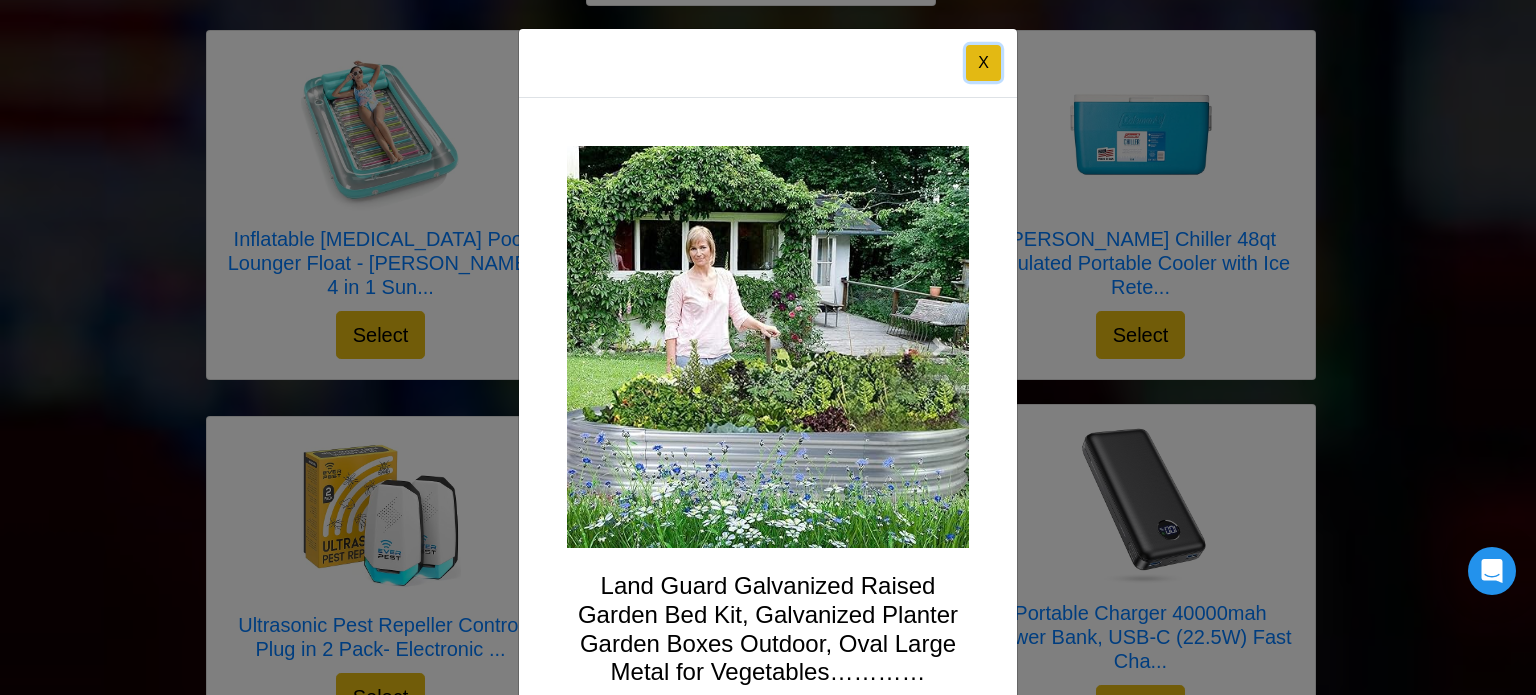 click on "X" at bounding box center (983, 63) 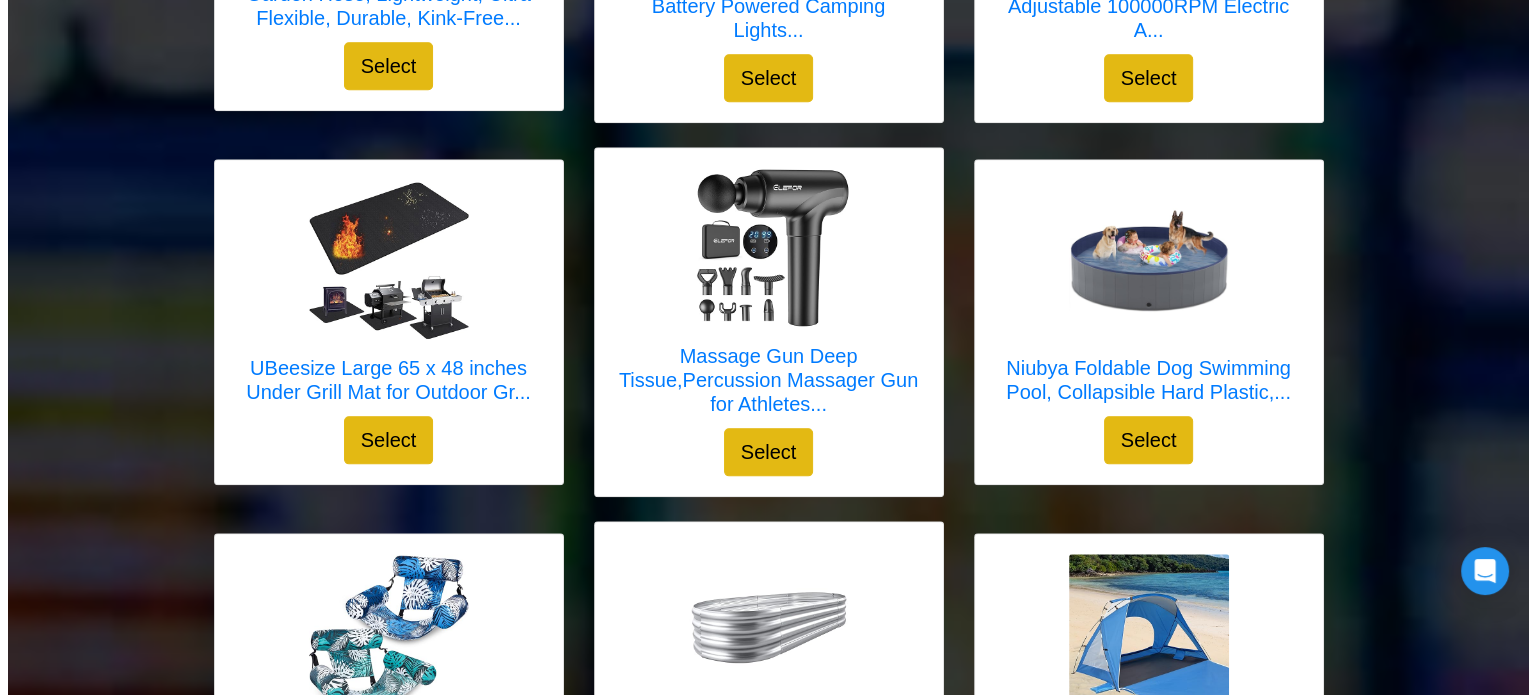 scroll, scrollTop: 2000, scrollLeft: 0, axis: vertical 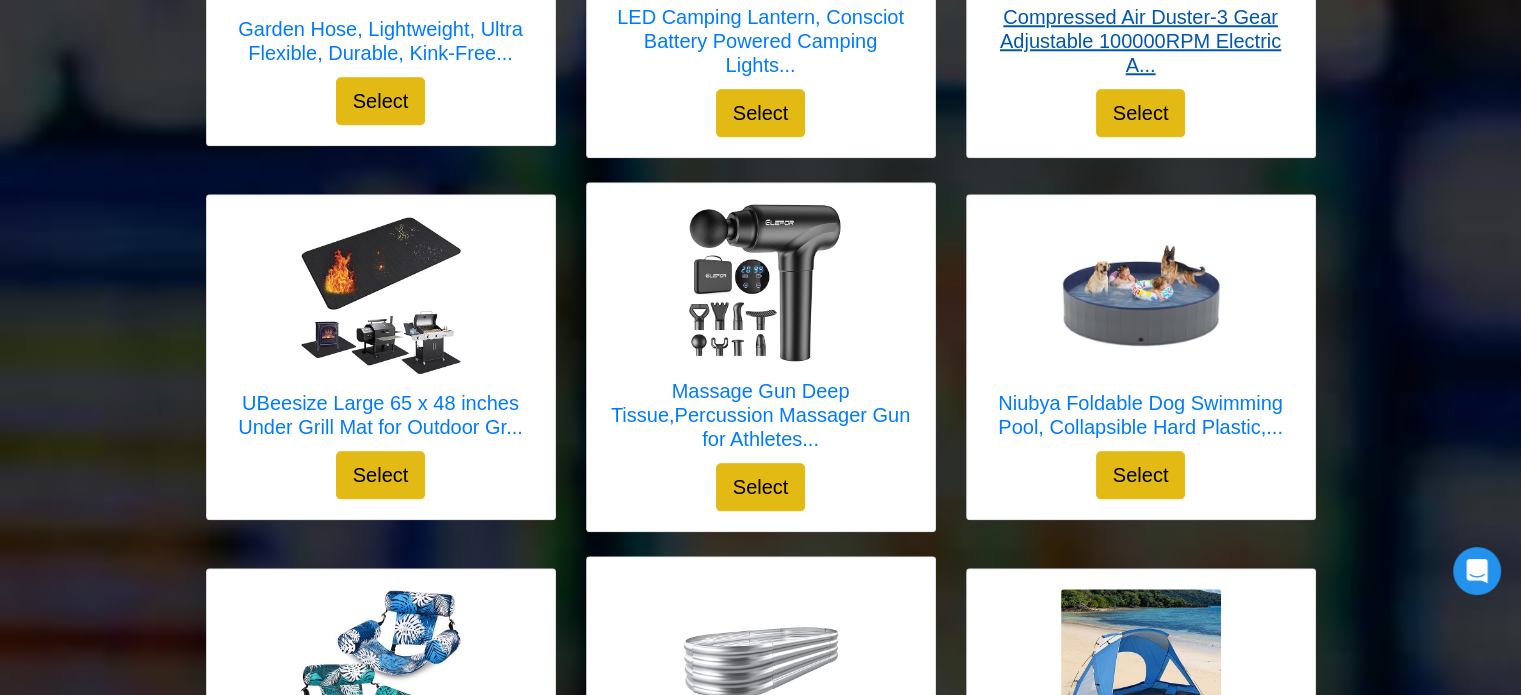 click on "Compressed Air Duster-3 Gear Adjustable 100000RPM Electric A..." at bounding box center [1141, 41] 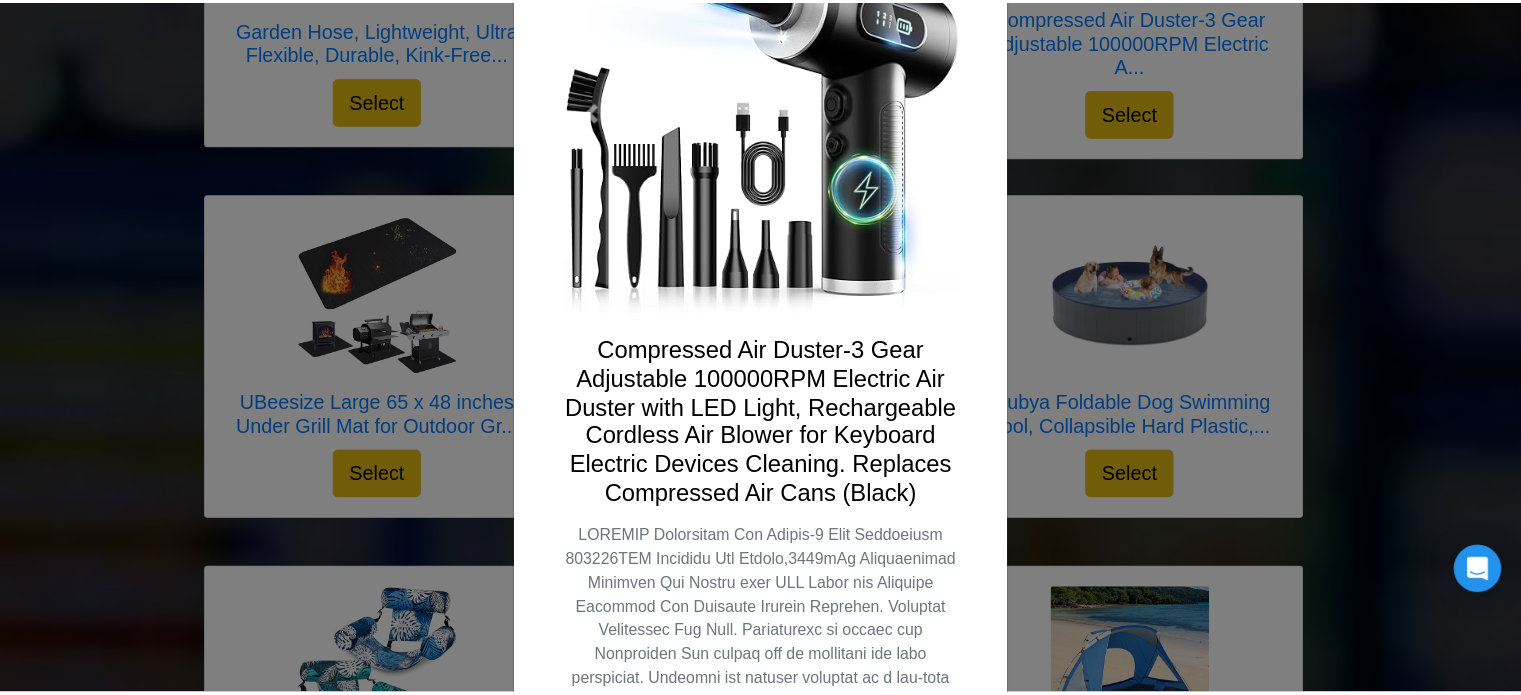scroll, scrollTop: 0, scrollLeft: 0, axis: both 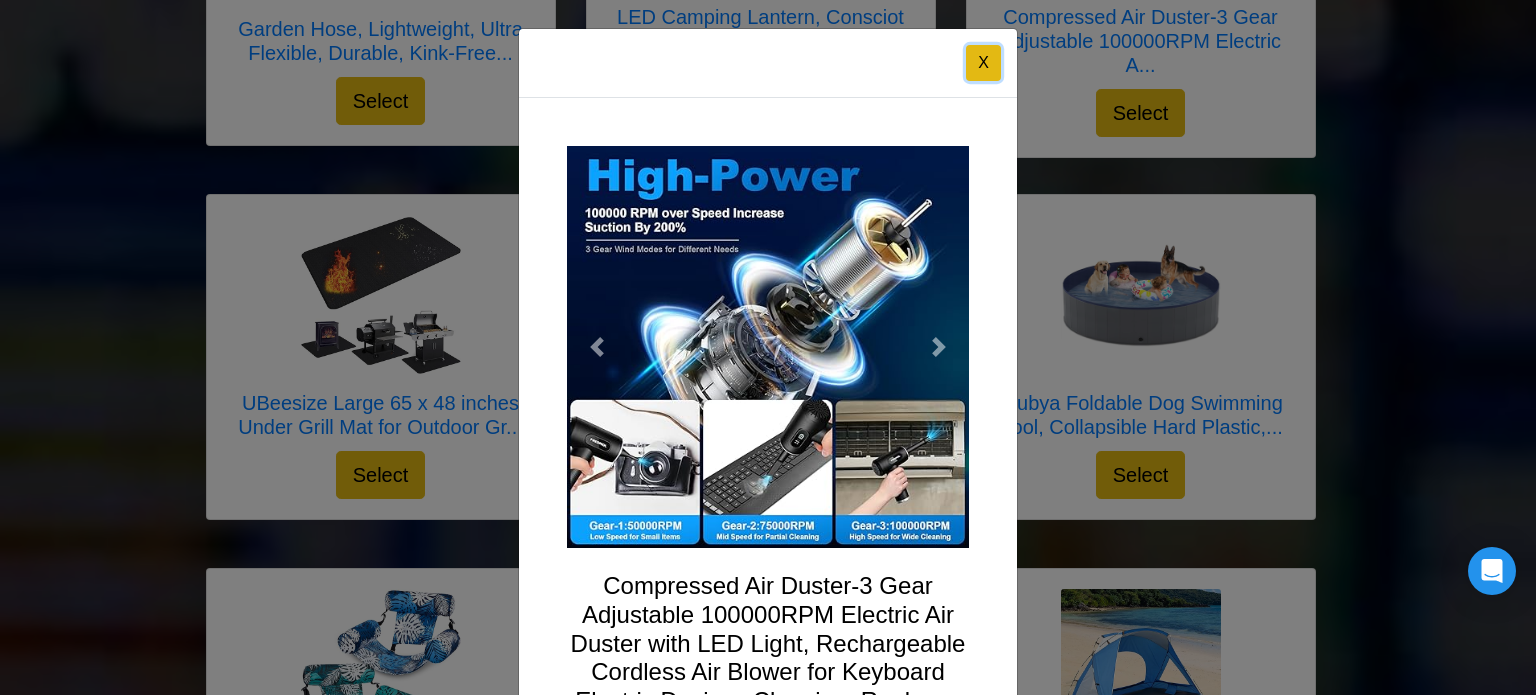 click on "X" at bounding box center [983, 63] 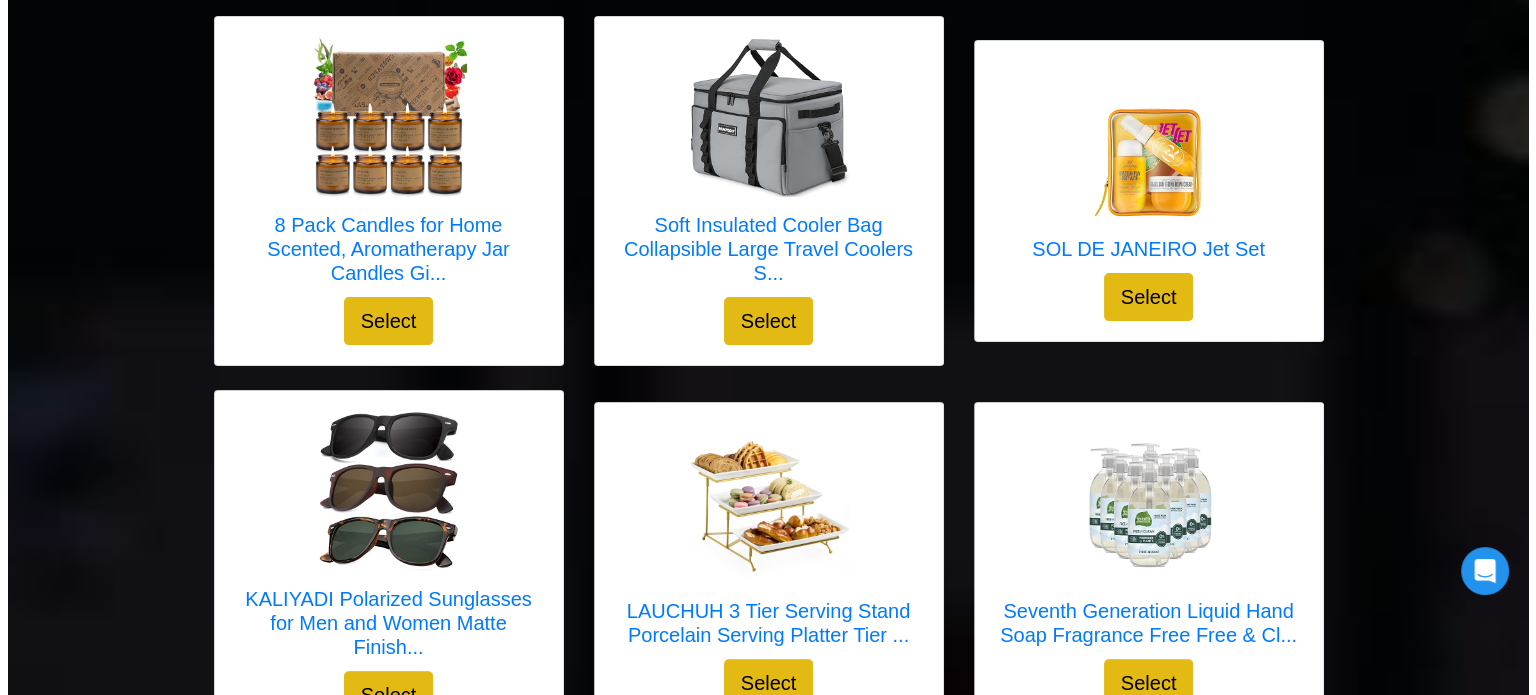 scroll, scrollTop: 300, scrollLeft: 0, axis: vertical 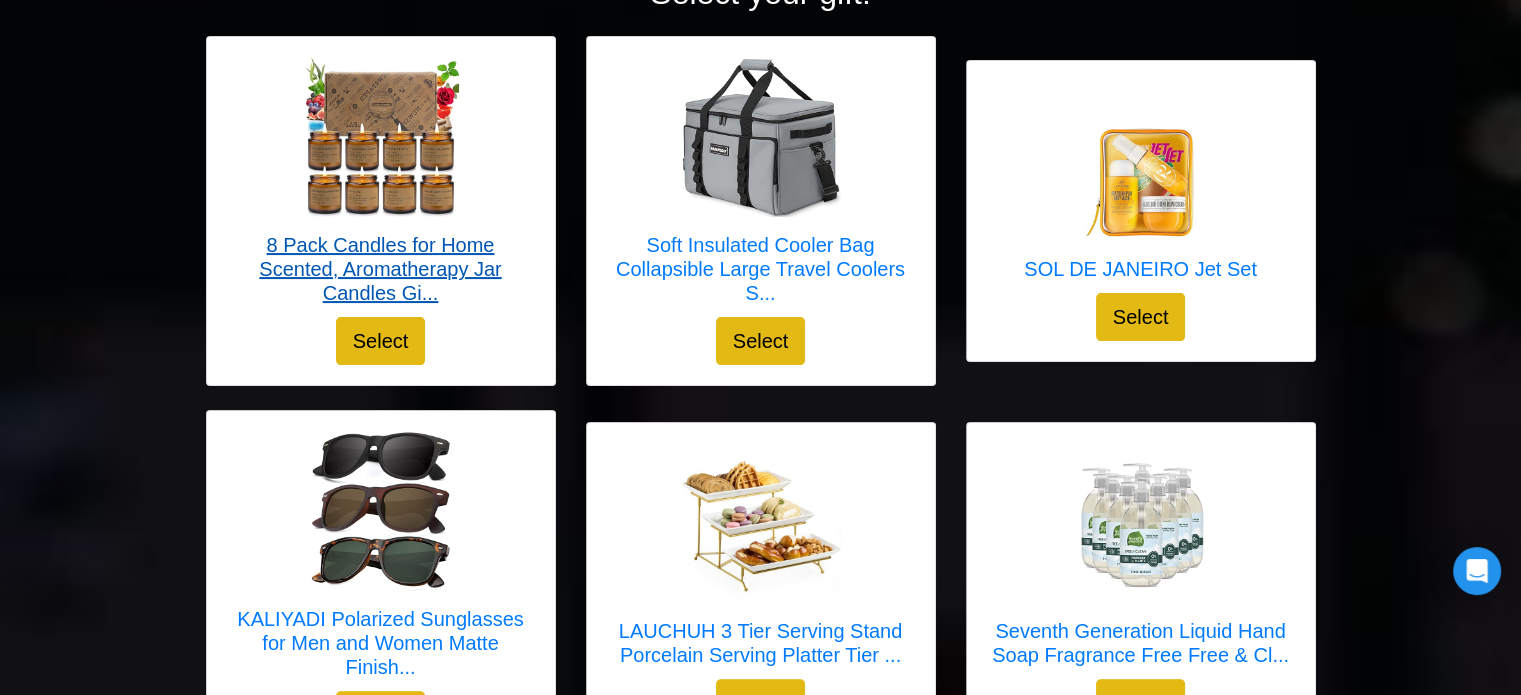 click on "8 Pack Candles for Home Scented, Aromatherapy Jar Candles Gi..." at bounding box center [381, 269] 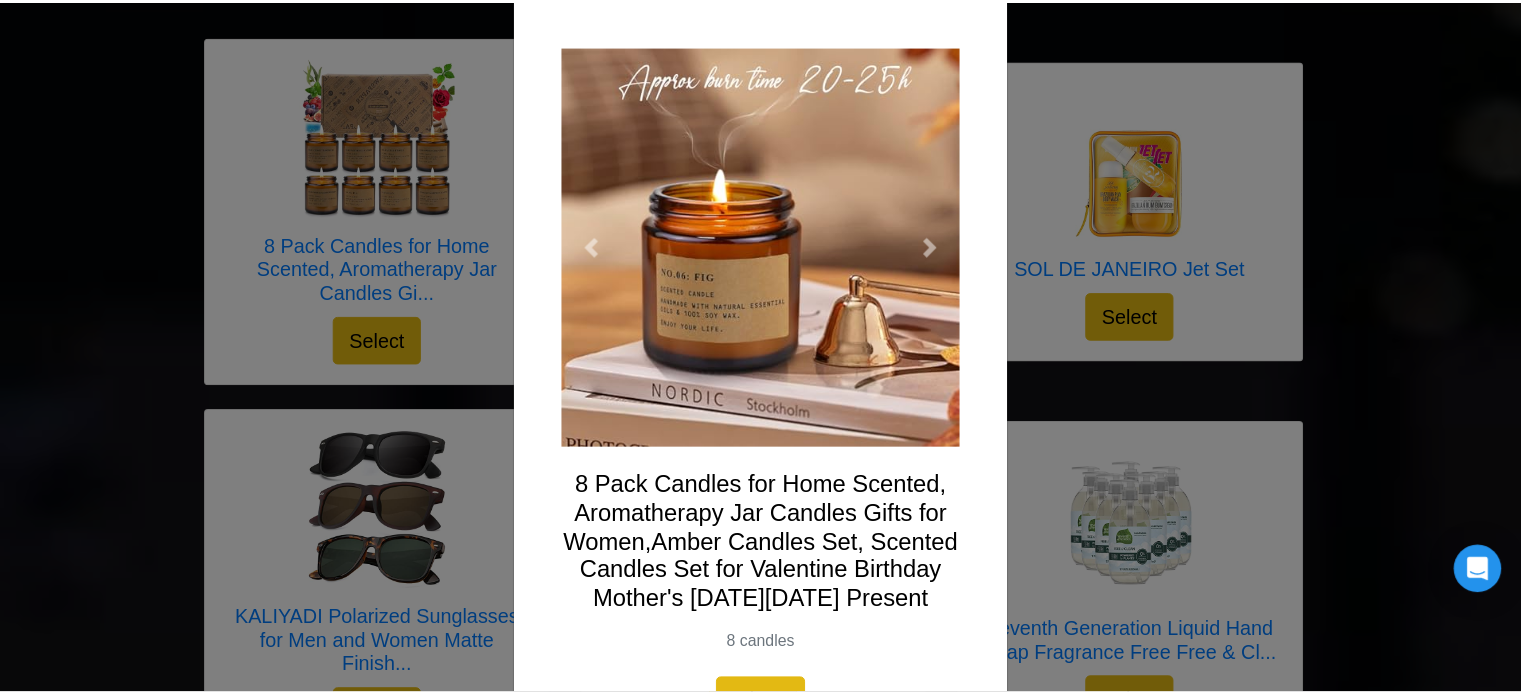 scroll, scrollTop: 0, scrollLeft: 0, axis: both 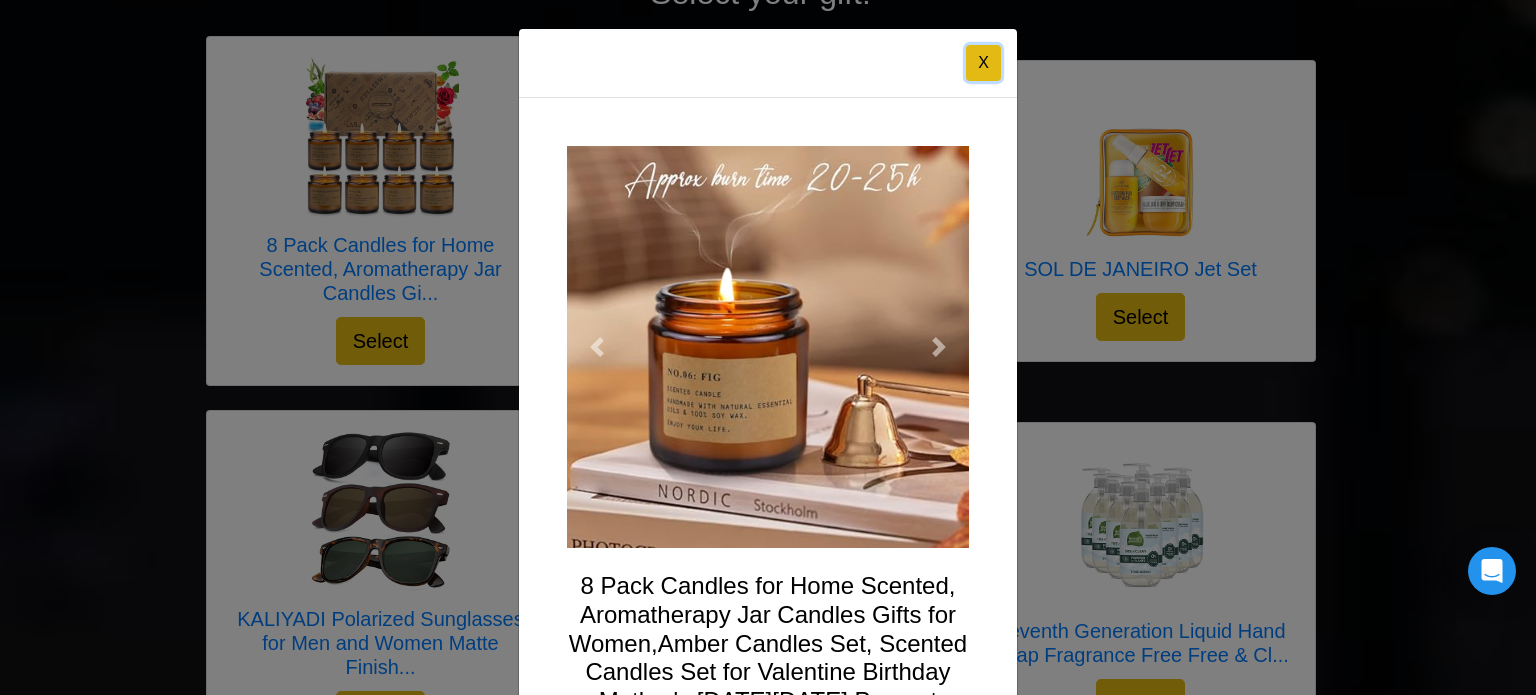 click on "X" at bounding box center (983, 63) 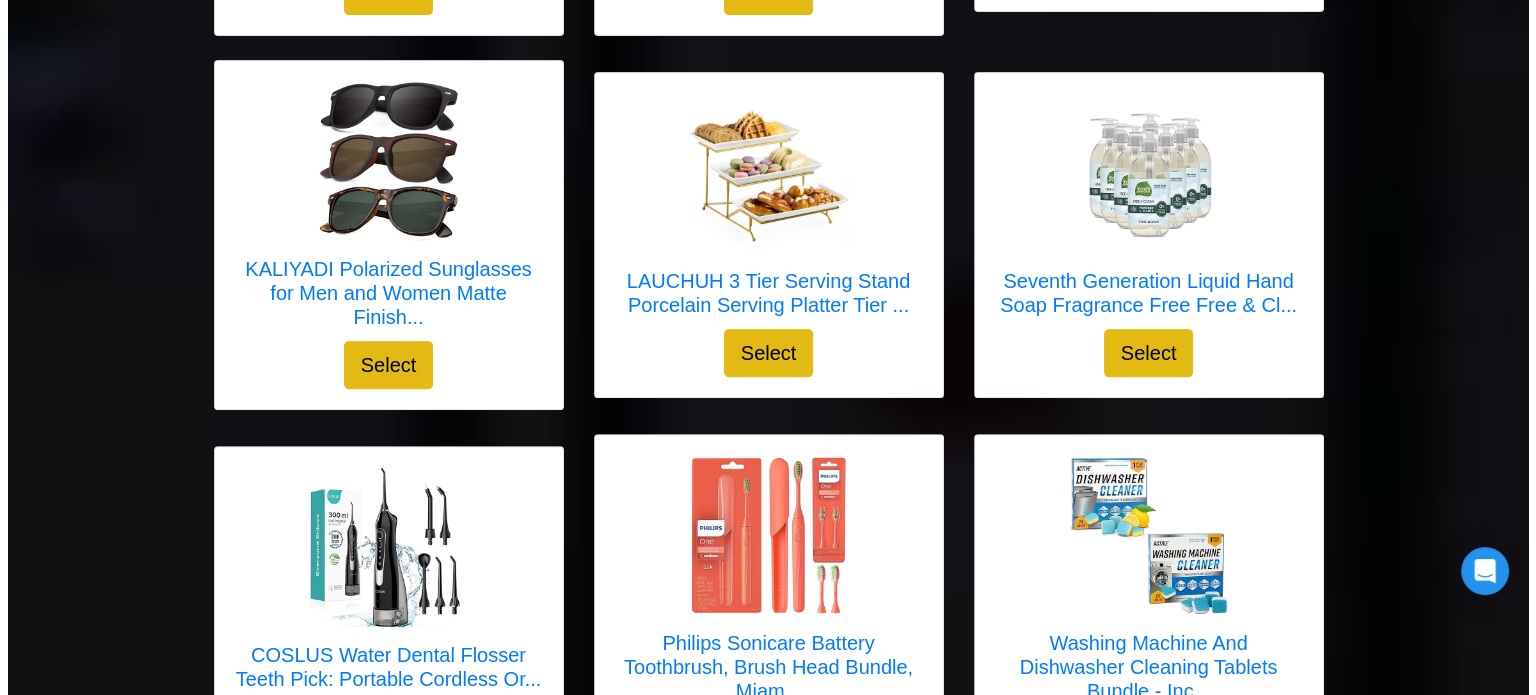scroll, scrollTop: 700, scrollLeft: 0, axis: vertical 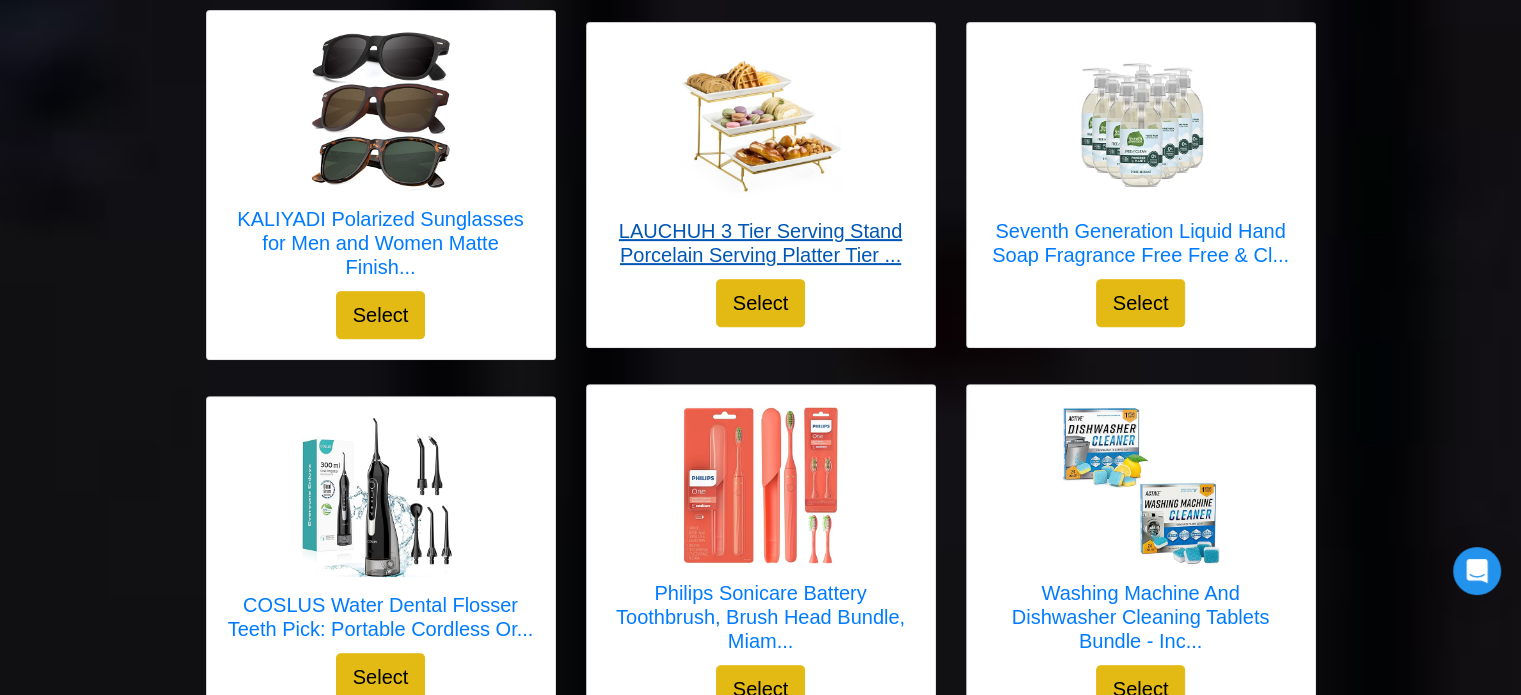 click on "LAUCHUH 3 Tier Serving Stand Porcelain Serving Platter Tier ..." at bounding box center [761, 243] 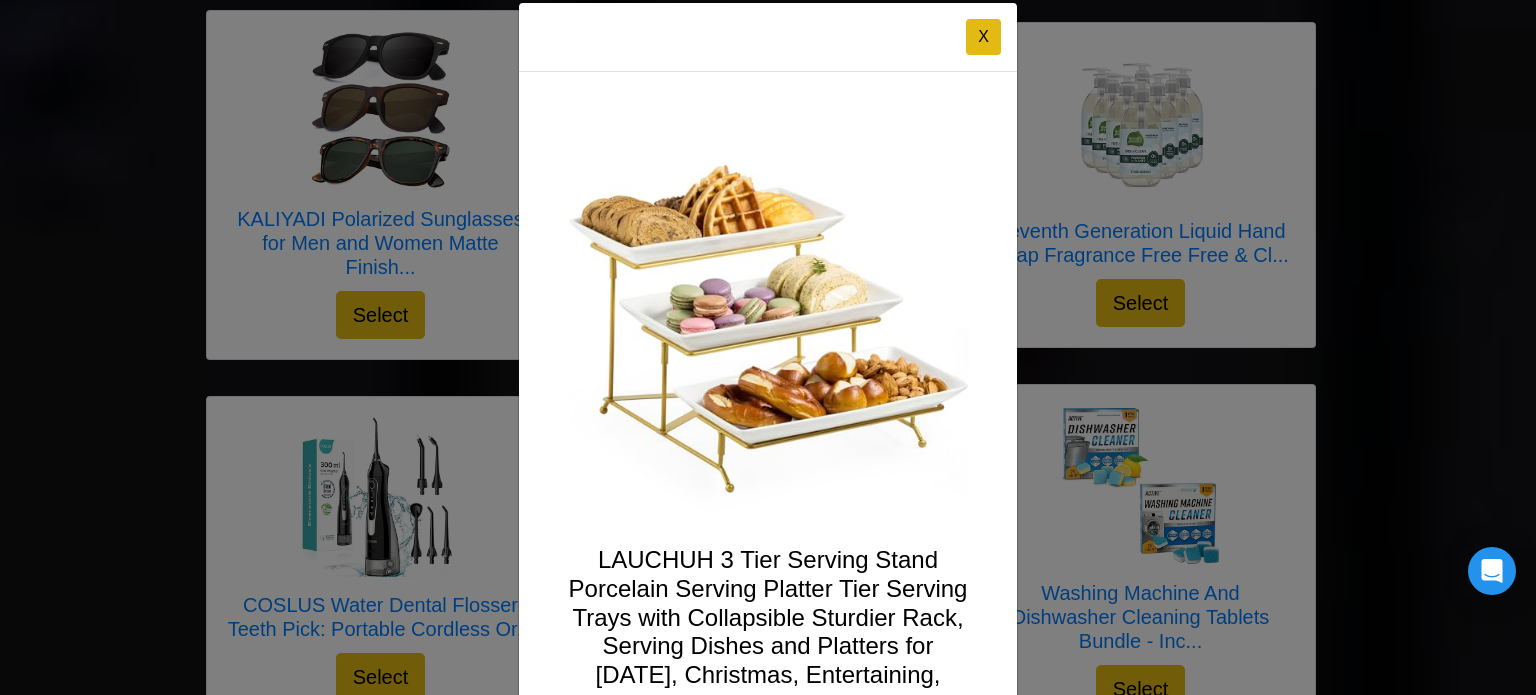 scroll, scrollTop: 0, scrollLeft: 0, axis: both 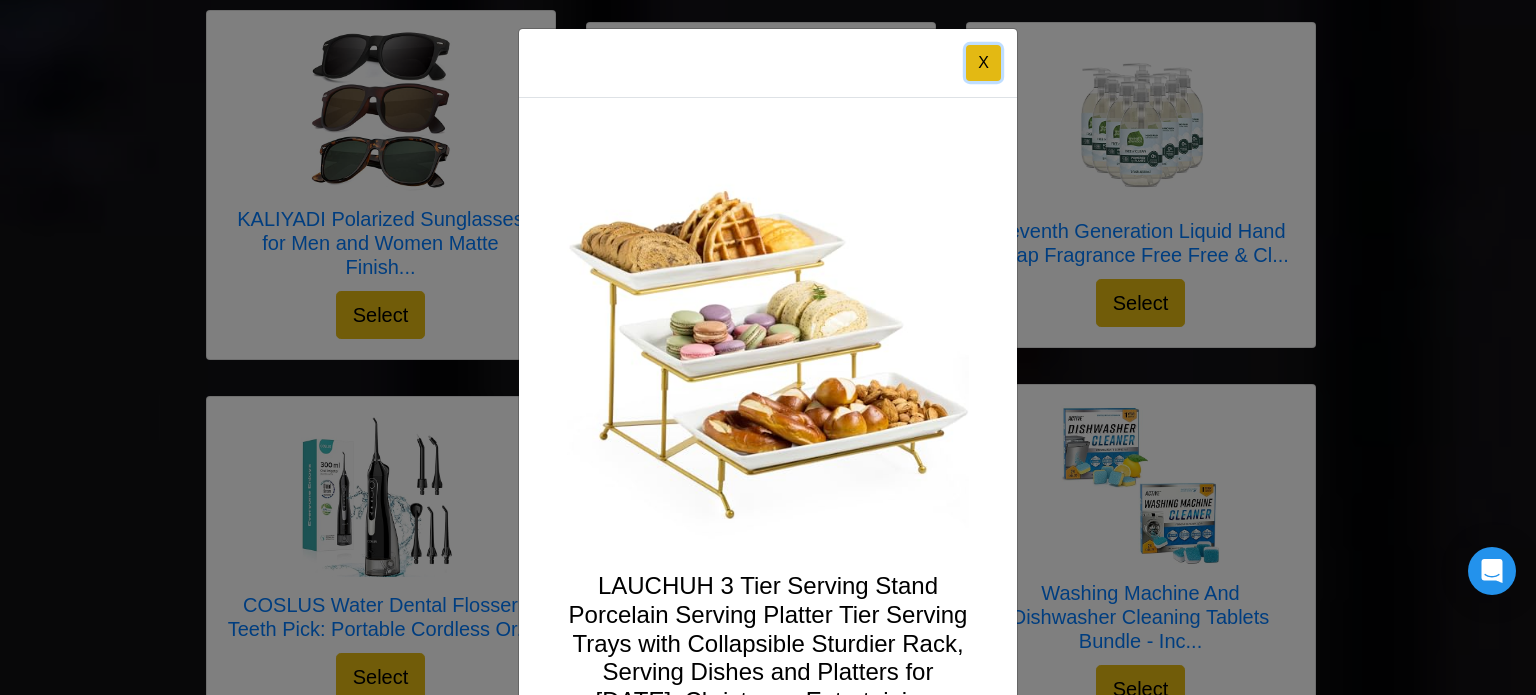 click on "X" at bounding box center [983, 63] 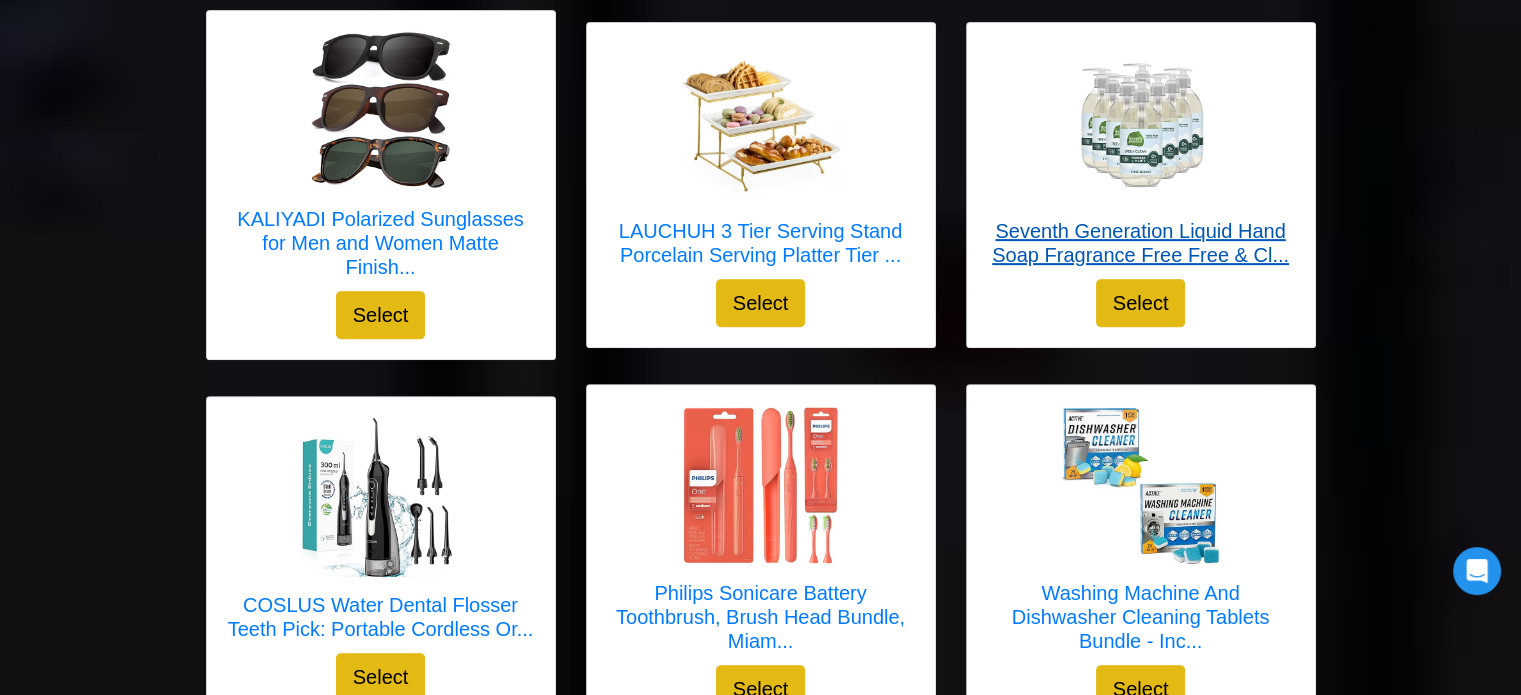 click on "Seventh Generation Liquid Hand Soap Fragrance Free Free & Cl..." at bounding box center [1141, 243] 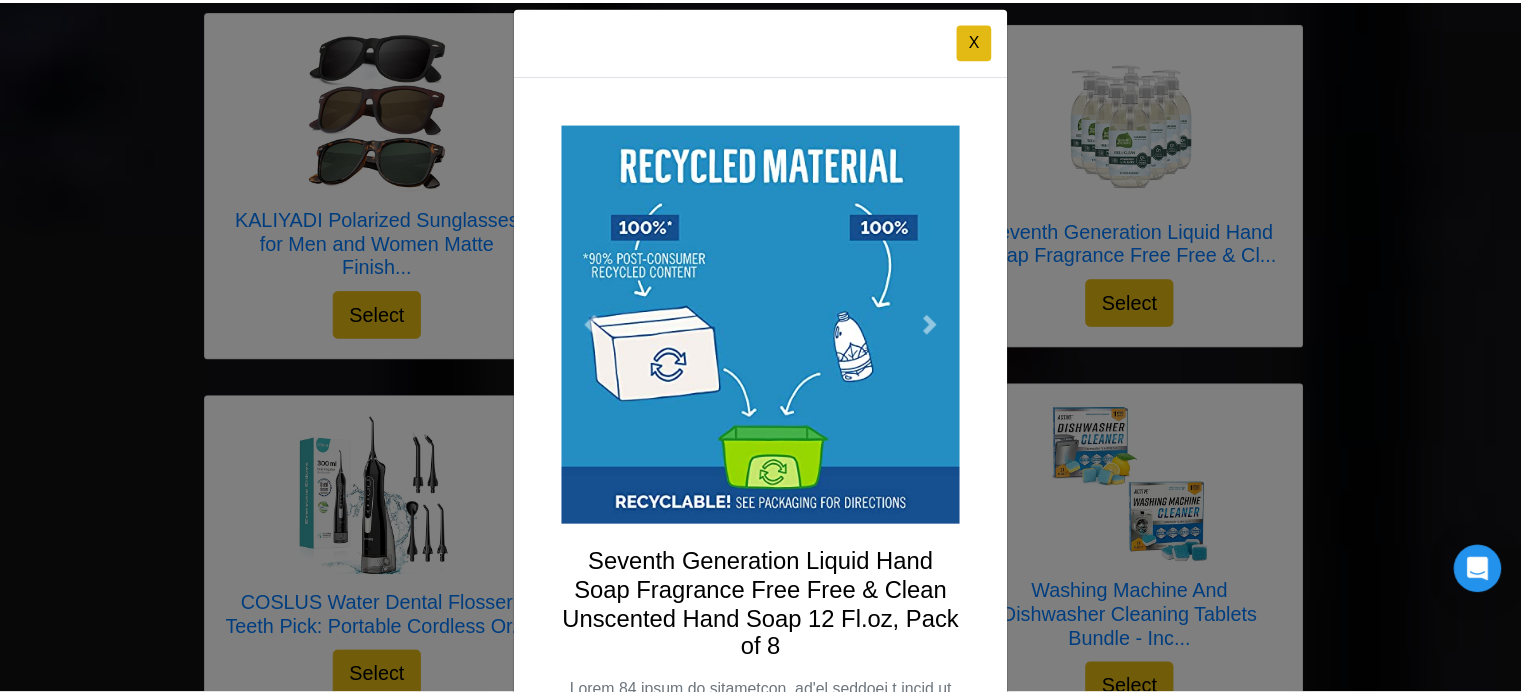 scroll, scrollTop: 0, scrollLeft: 0, axis: both 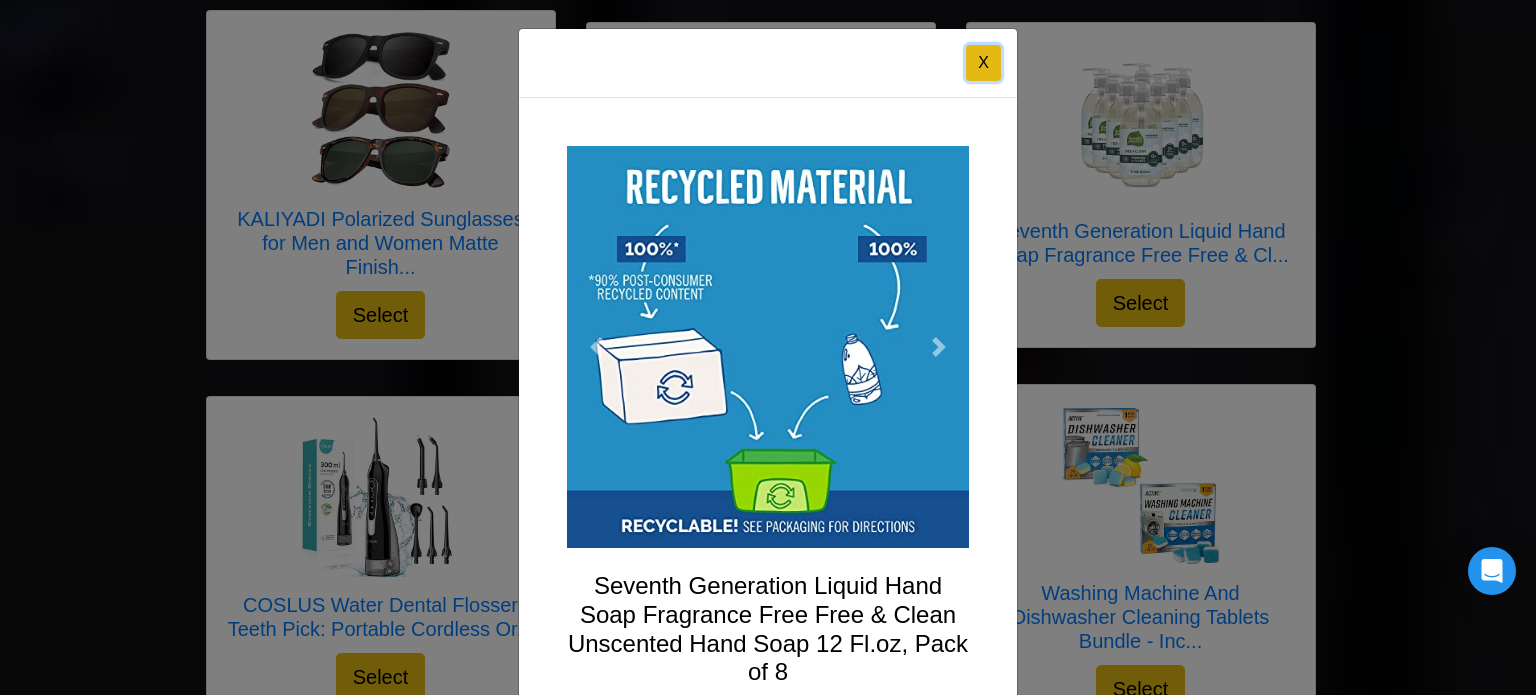 click on "X" at bounding box center (983, 63) 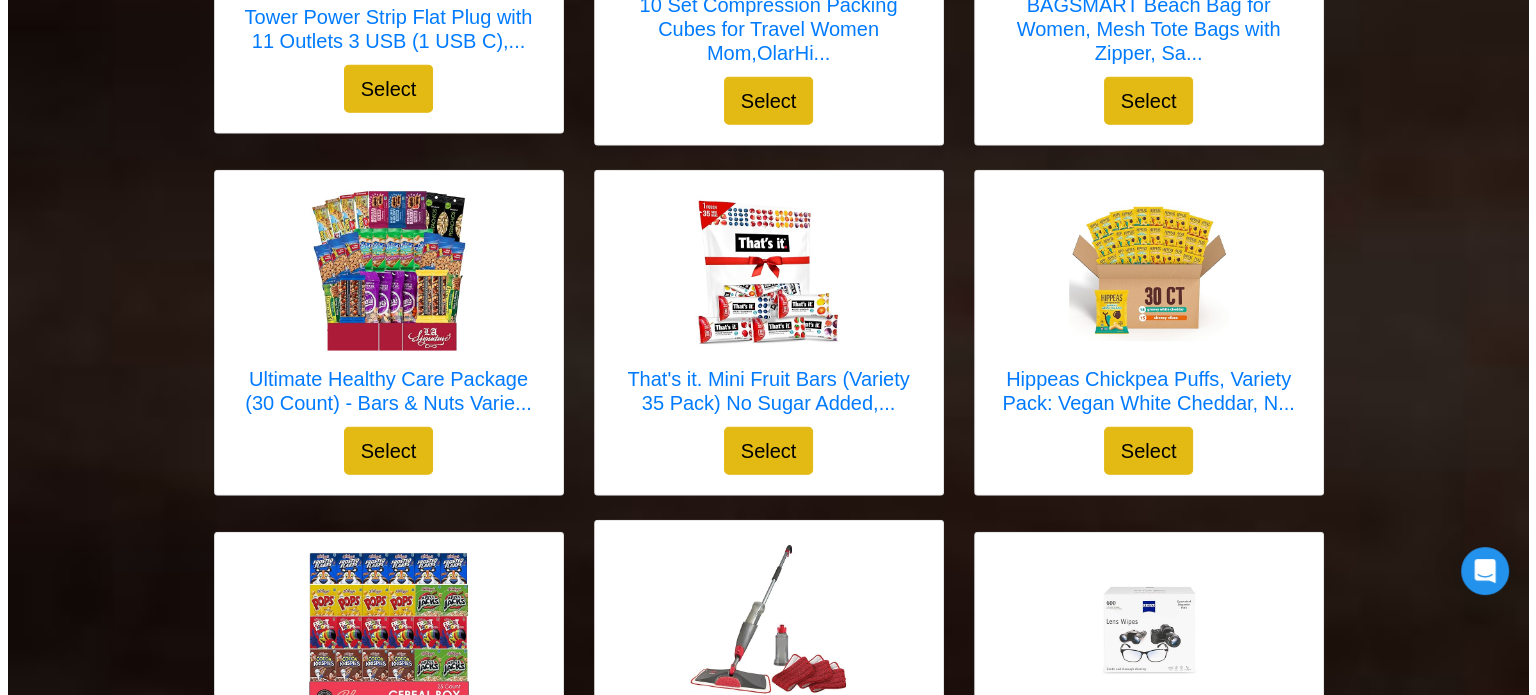 scroll, scrollTop: 5400, scrollLeft: 0, axis: vertical 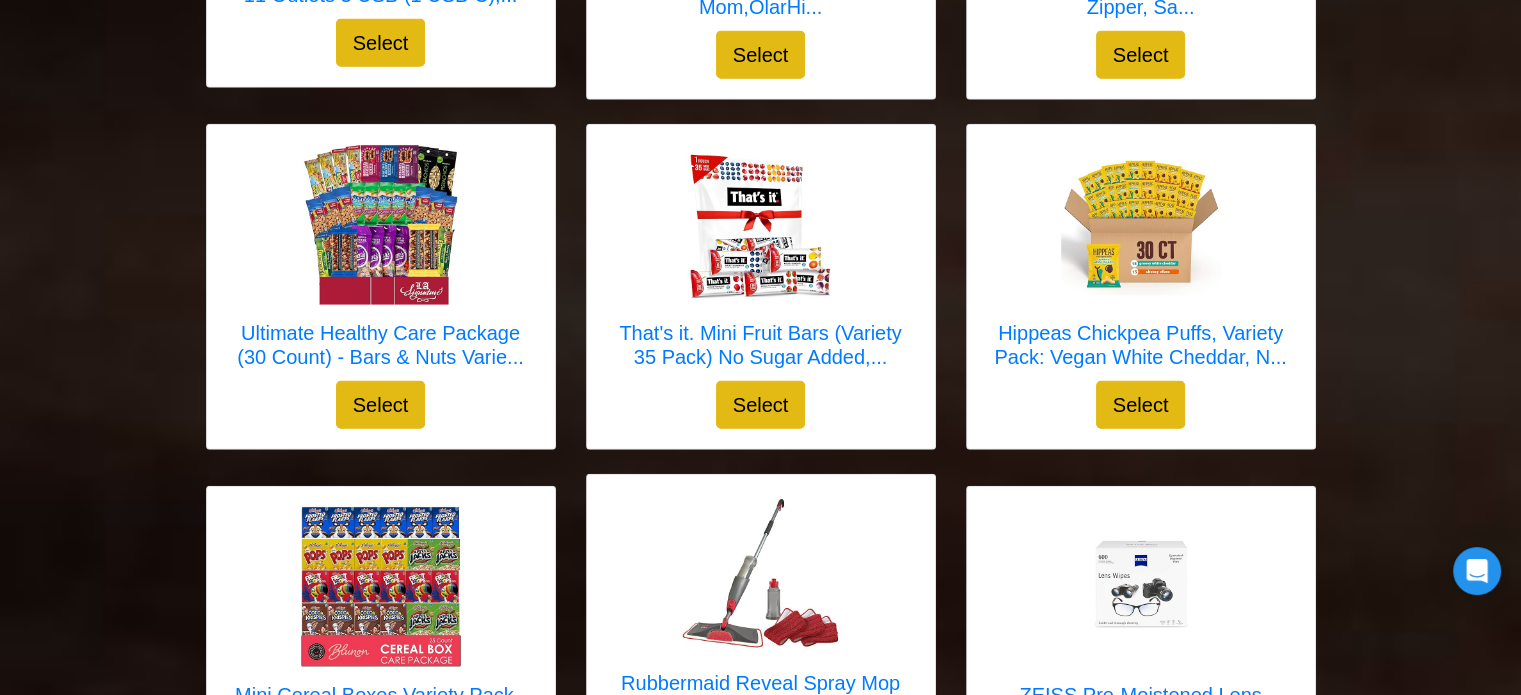click on "Lagunamoon Essential Oils Set, Top 20 Gift Set Oils for Diff..." at bounding box center [761, -391] 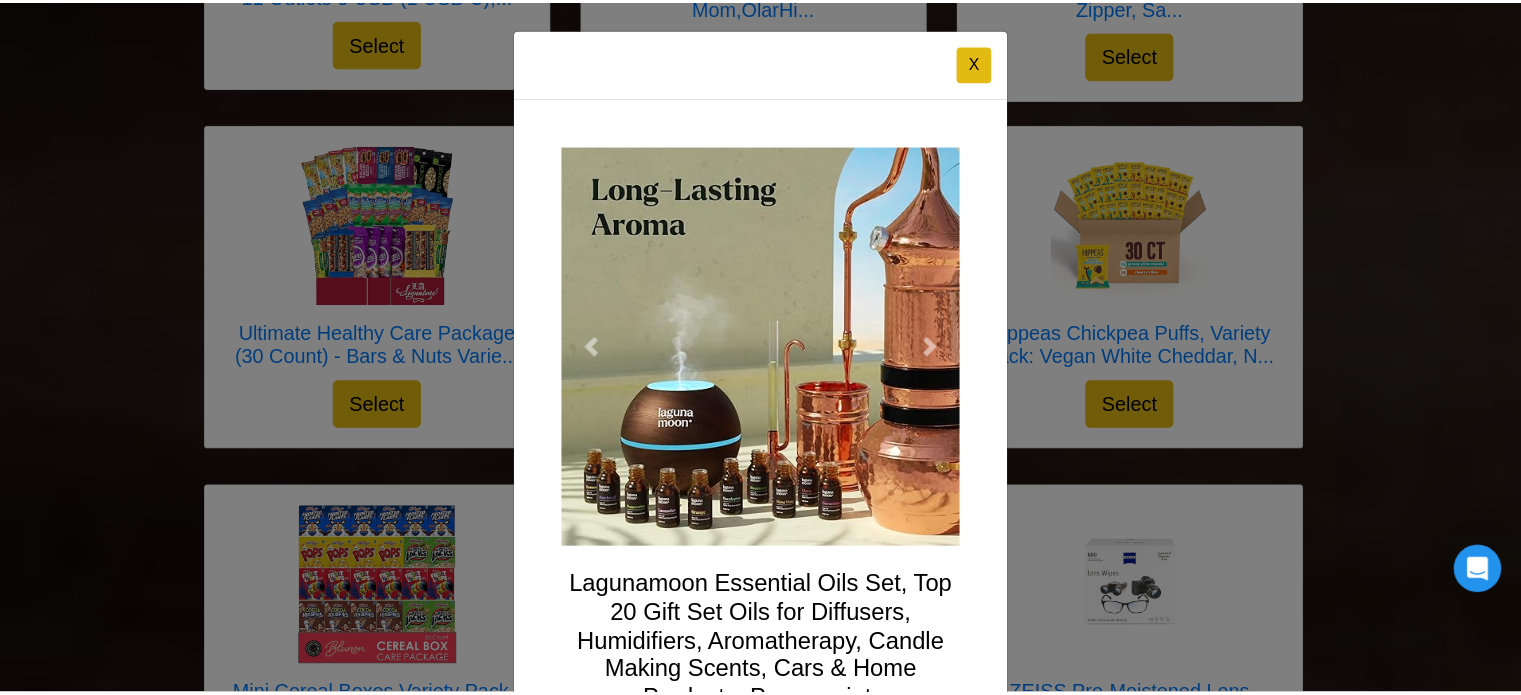 scroll, scrollTop: 0, scrollLeft: 0, axis: both 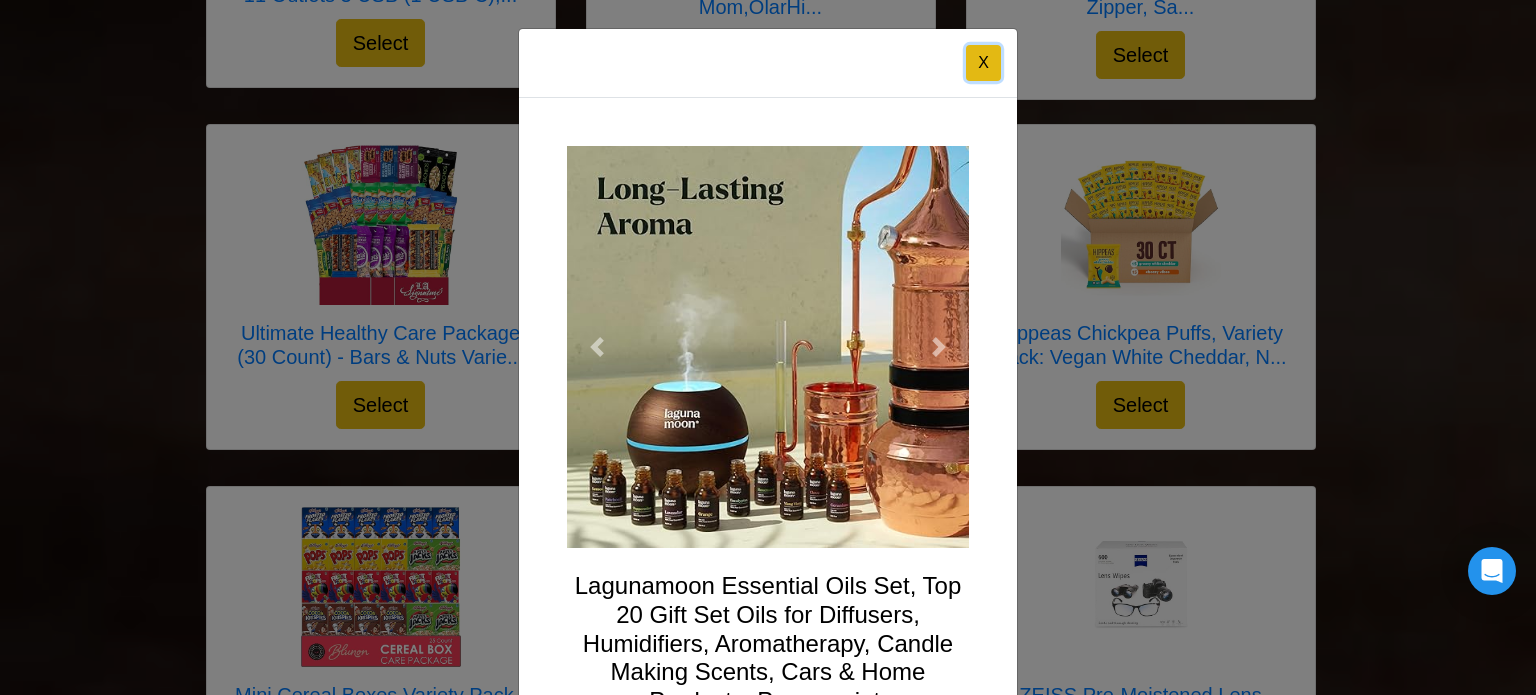 click on "X" at bounding box center [983, 63] 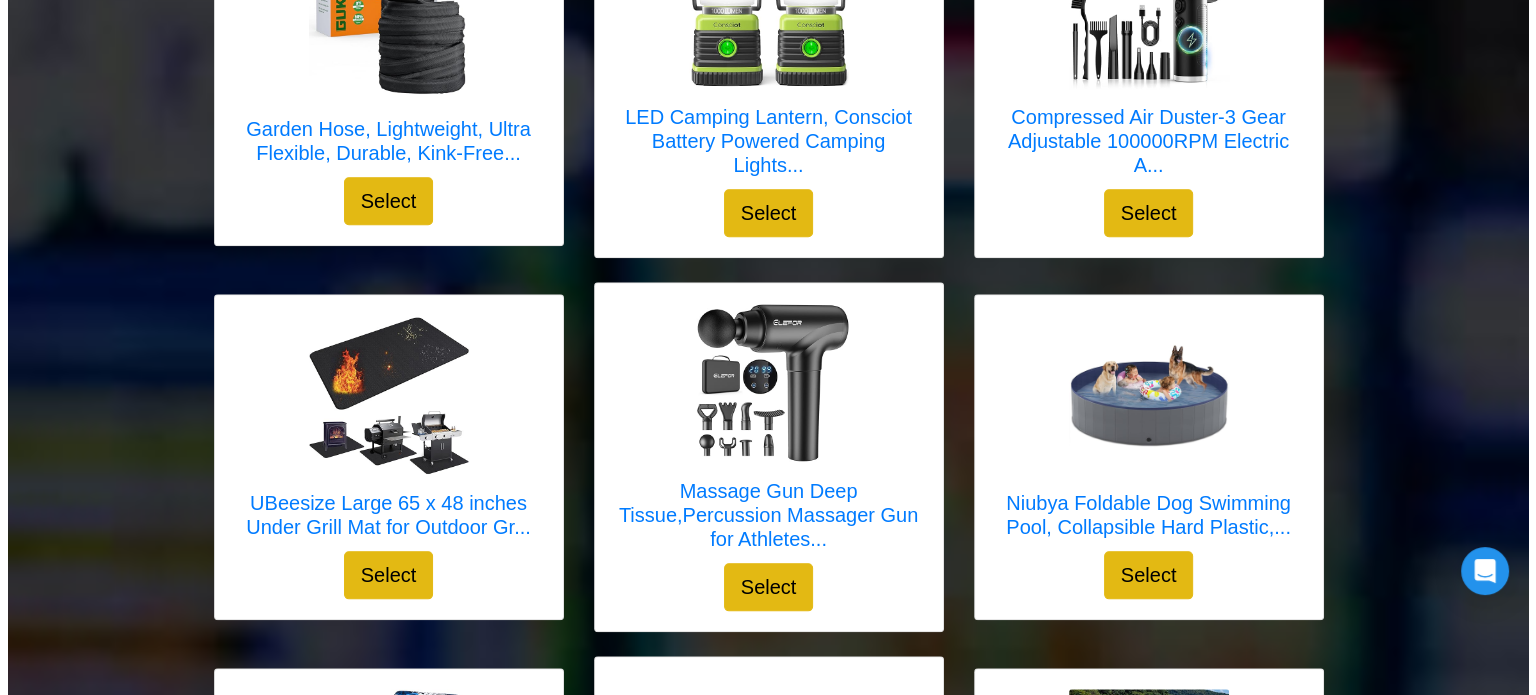 scroll, scrollTop: 2000, scrollLeft: 0, axis: vertical 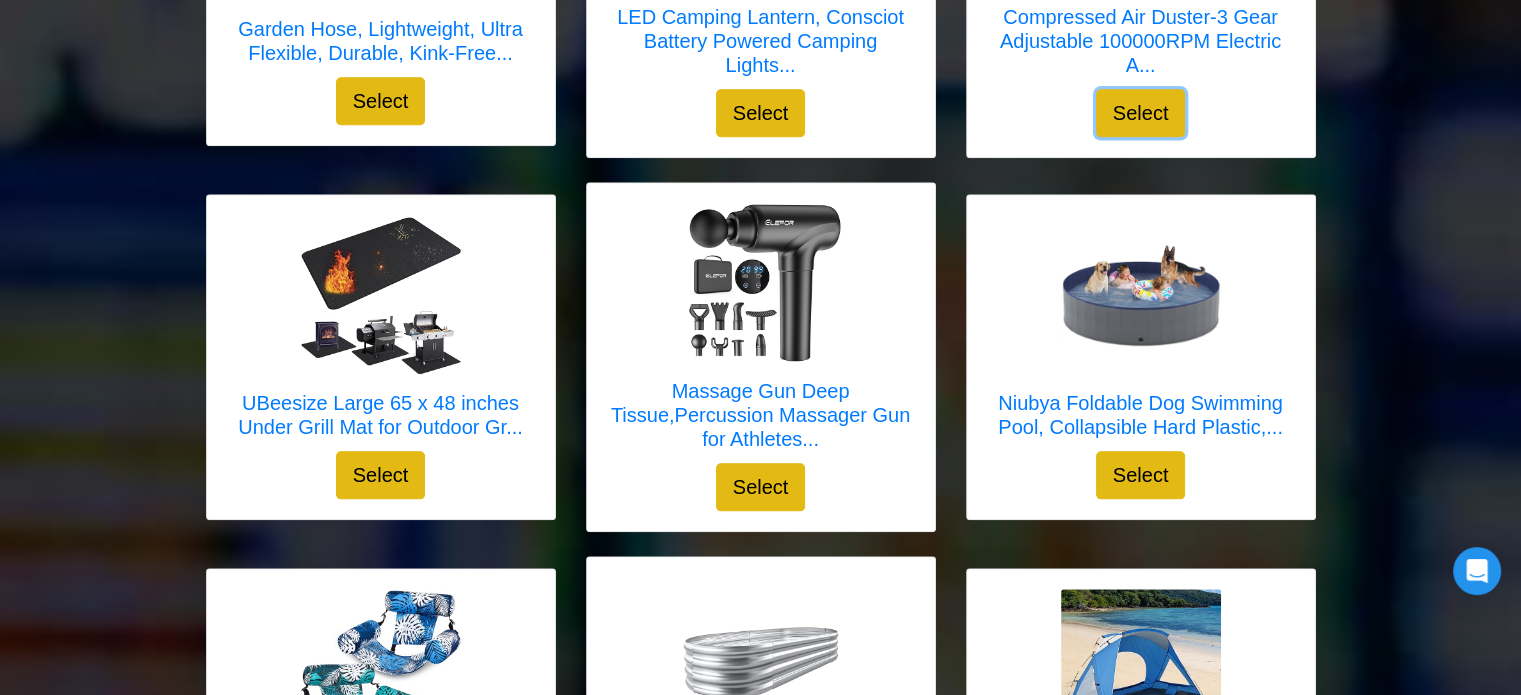 click on "Select" at bounding box center (1141, 113) 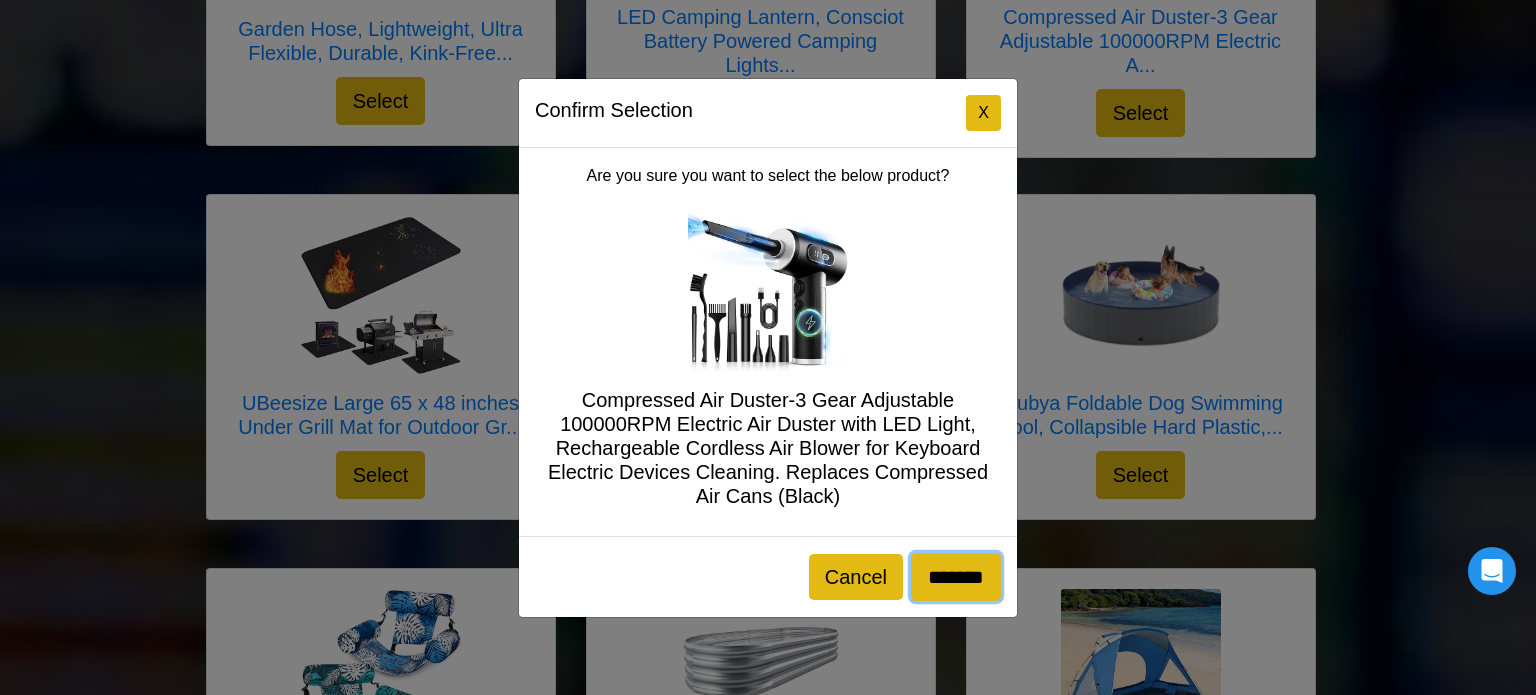 click on "*******" at bounding box center [956, 577] 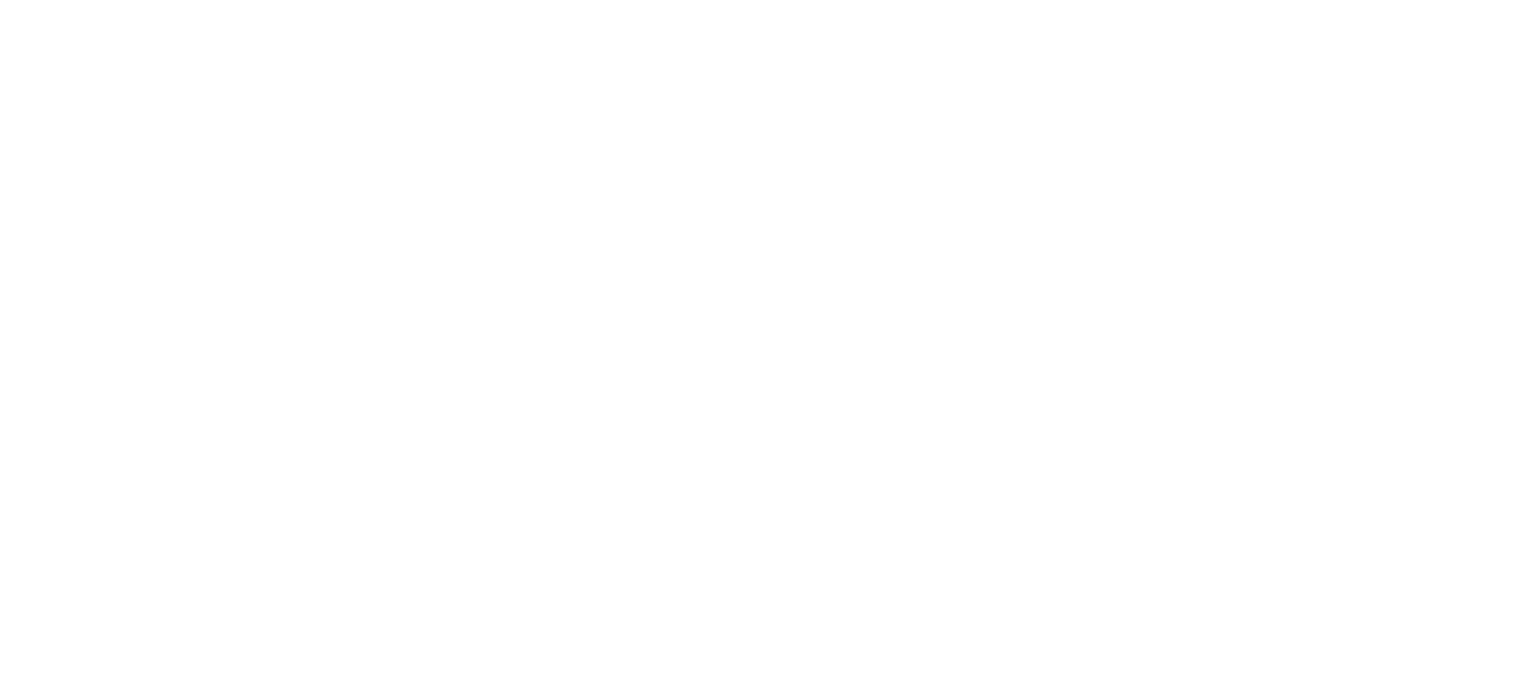 scroll, scrollTop: 0, scrollLeft: 0, axis: both 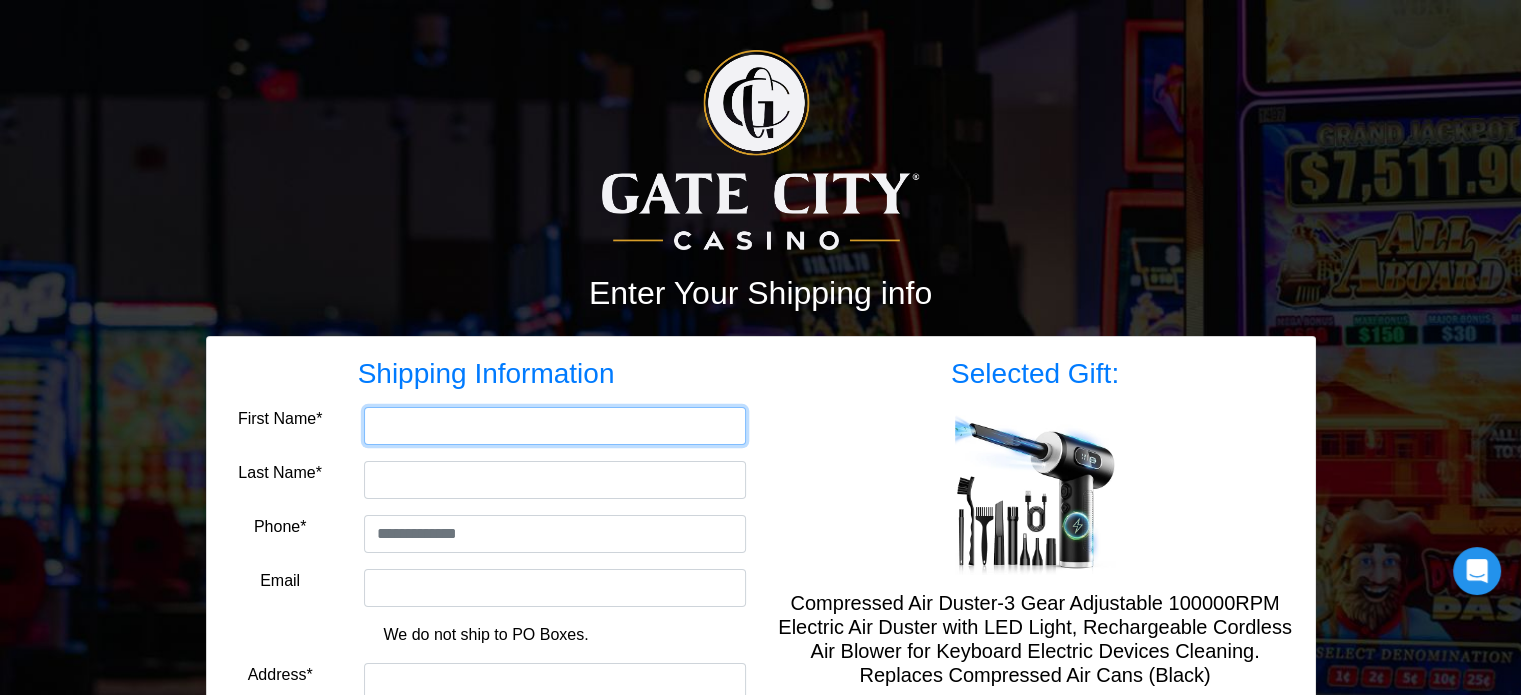 click on "First Name*" at bounding box center [555, 426] 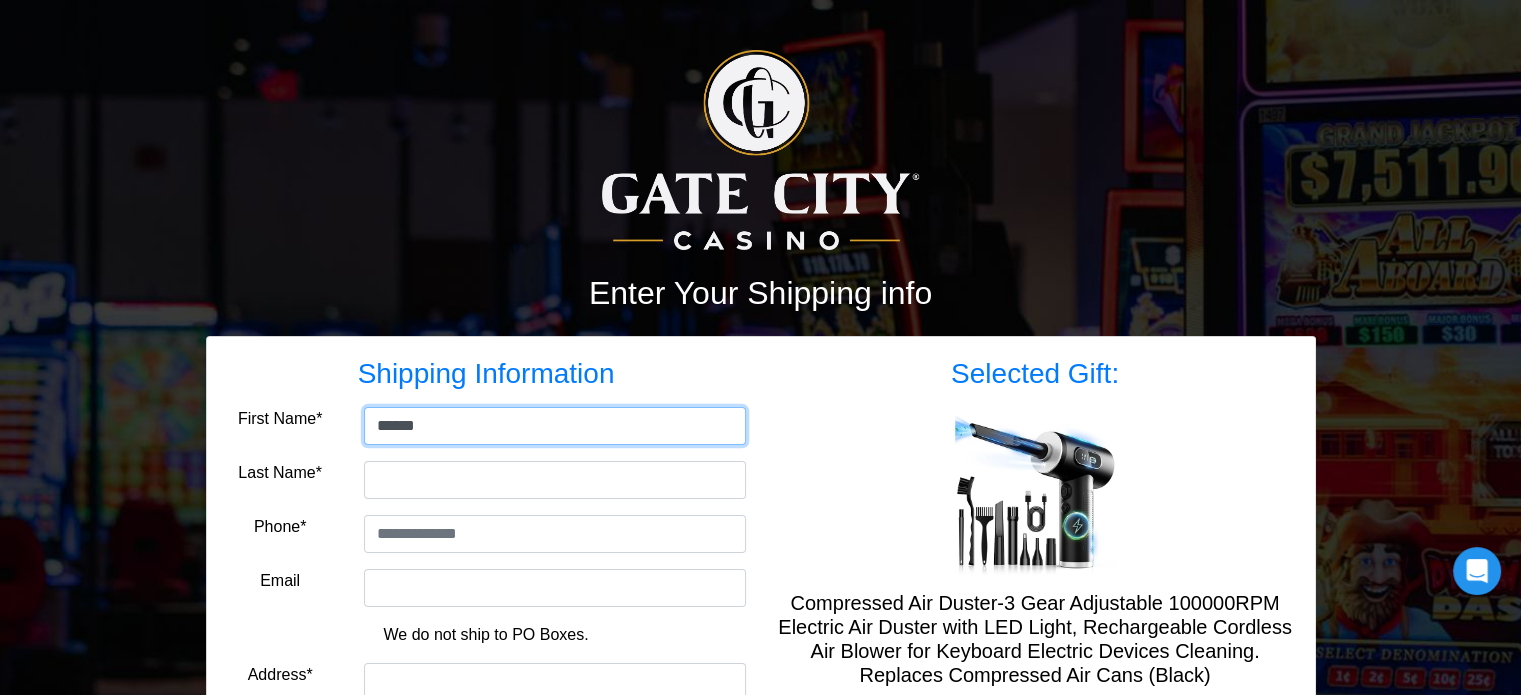 type on "******" 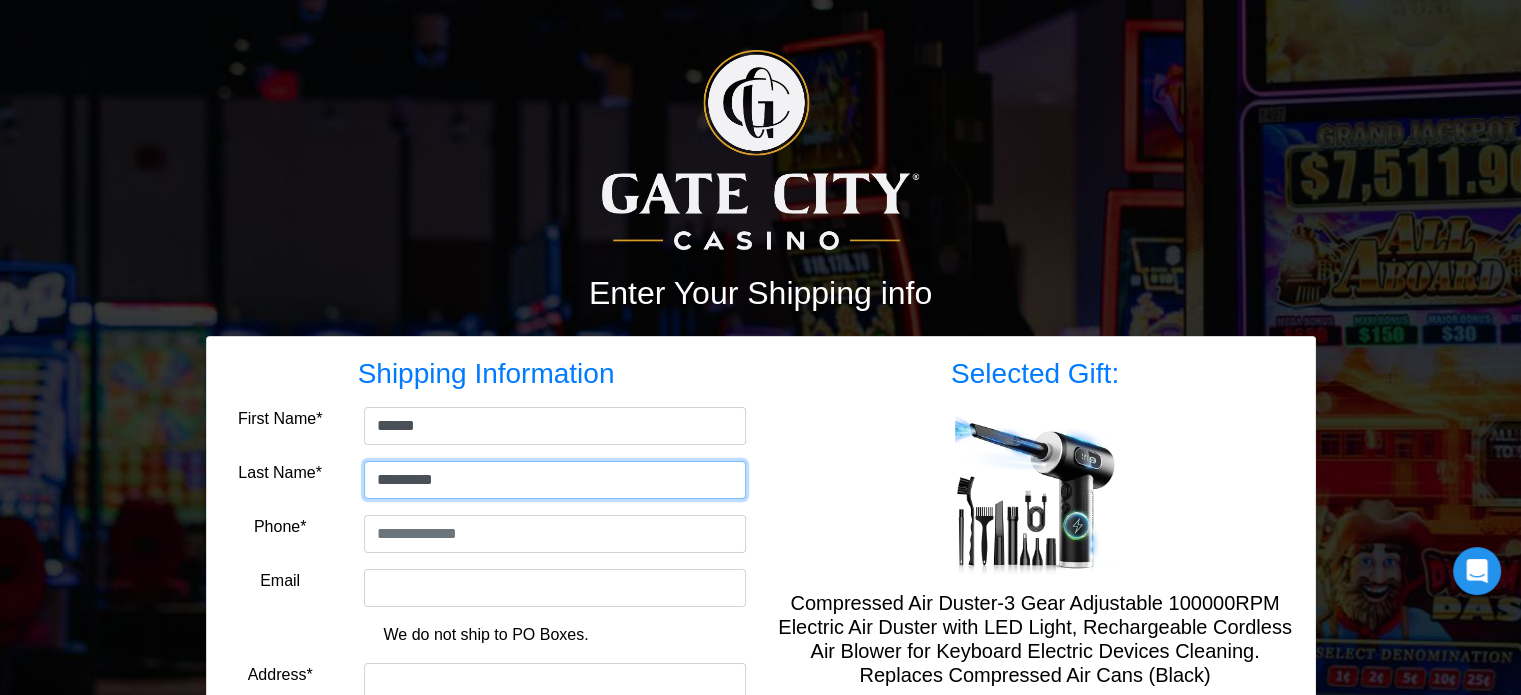 type on "*********" 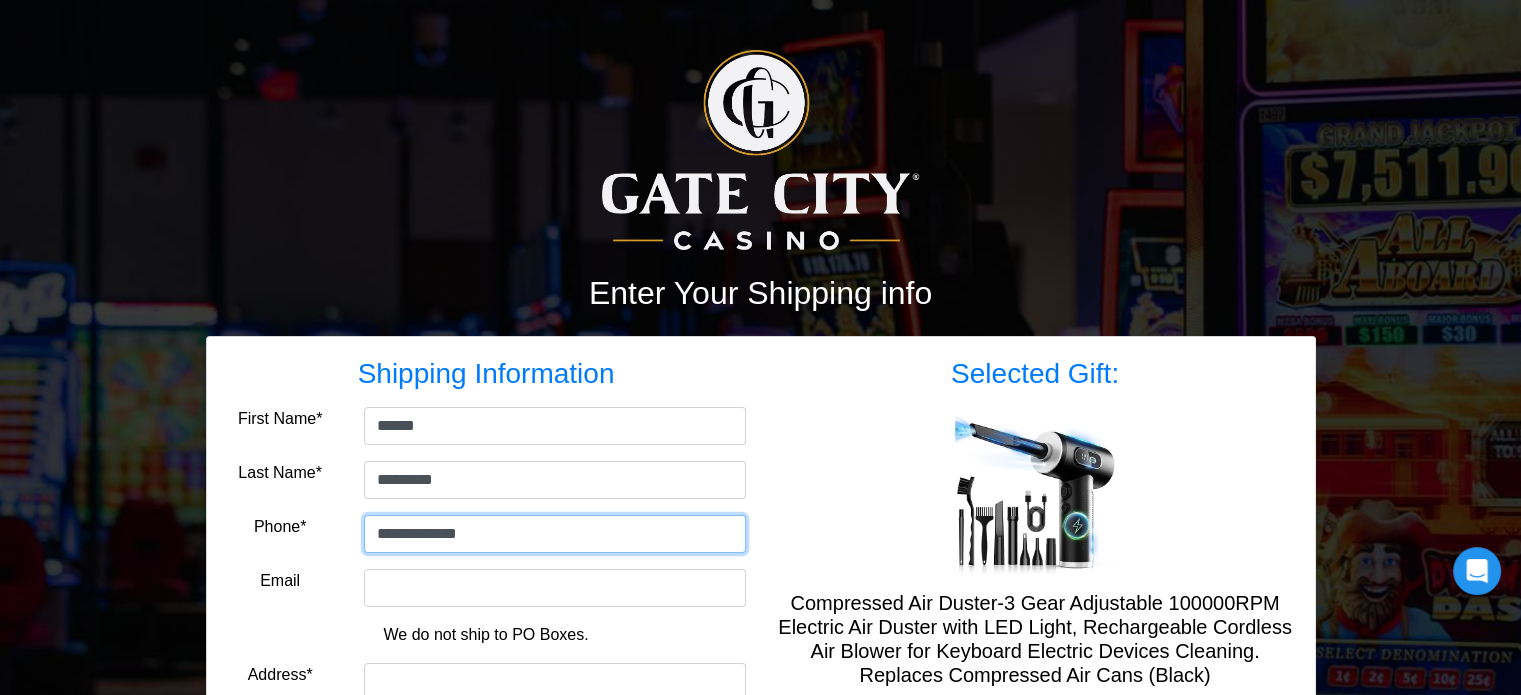 type on "**********" 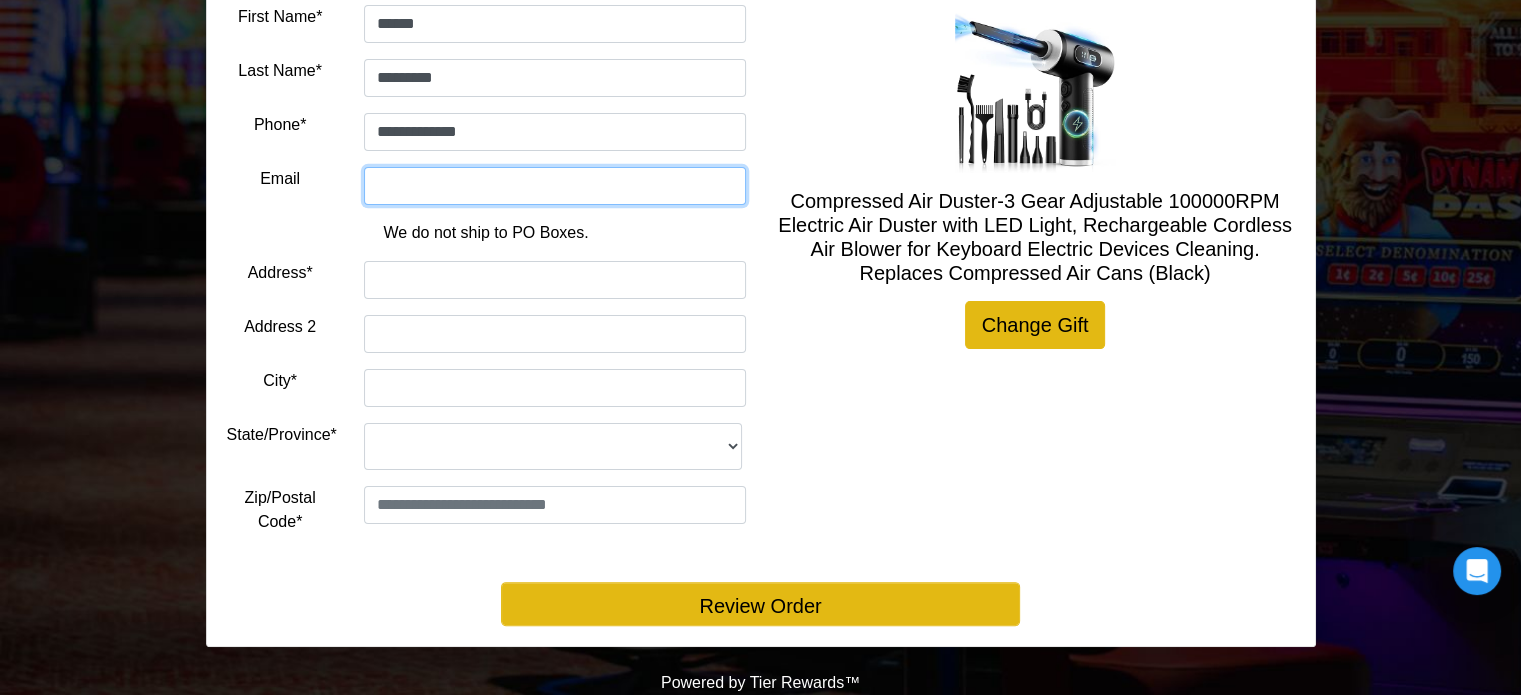 scroll, scrollTop: 500, scrollLeft: 0, axis: vertical 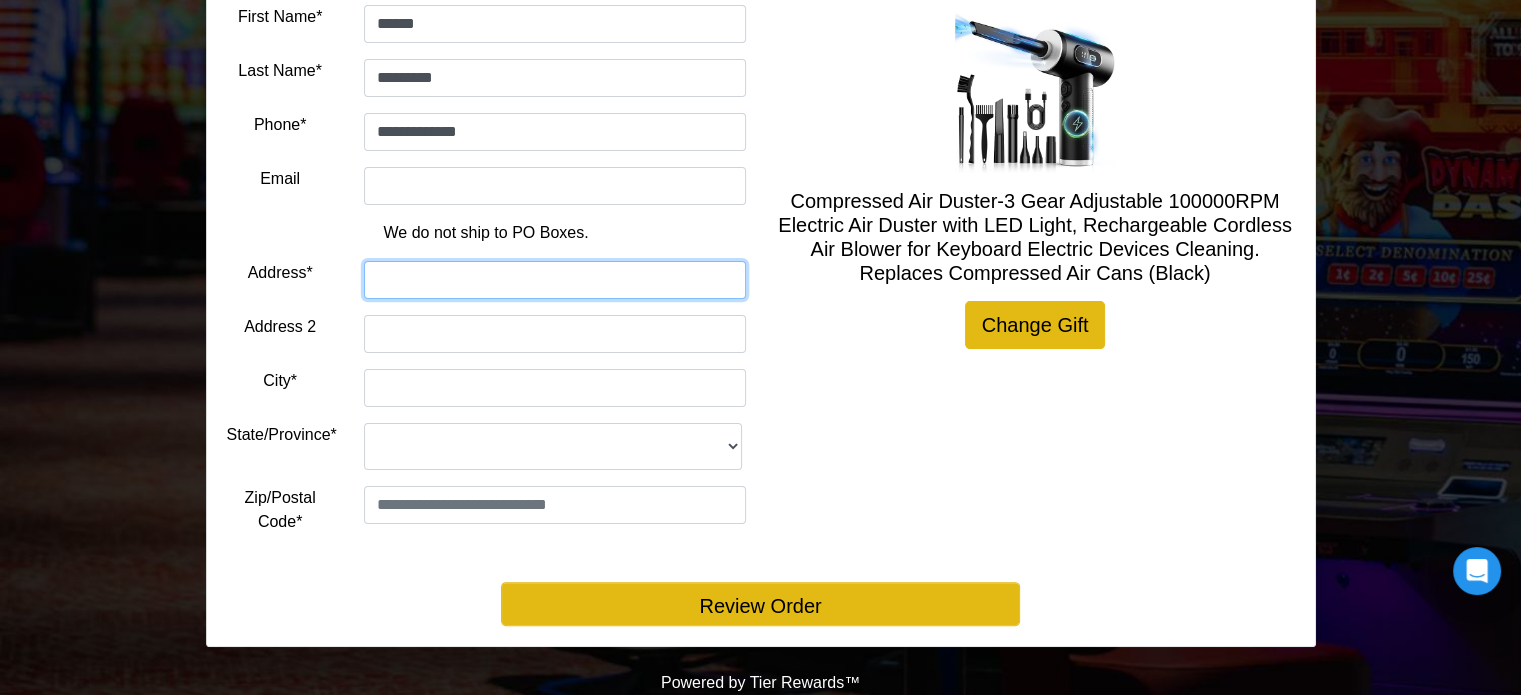 click on "Address*" at bounding box center [555, 280] 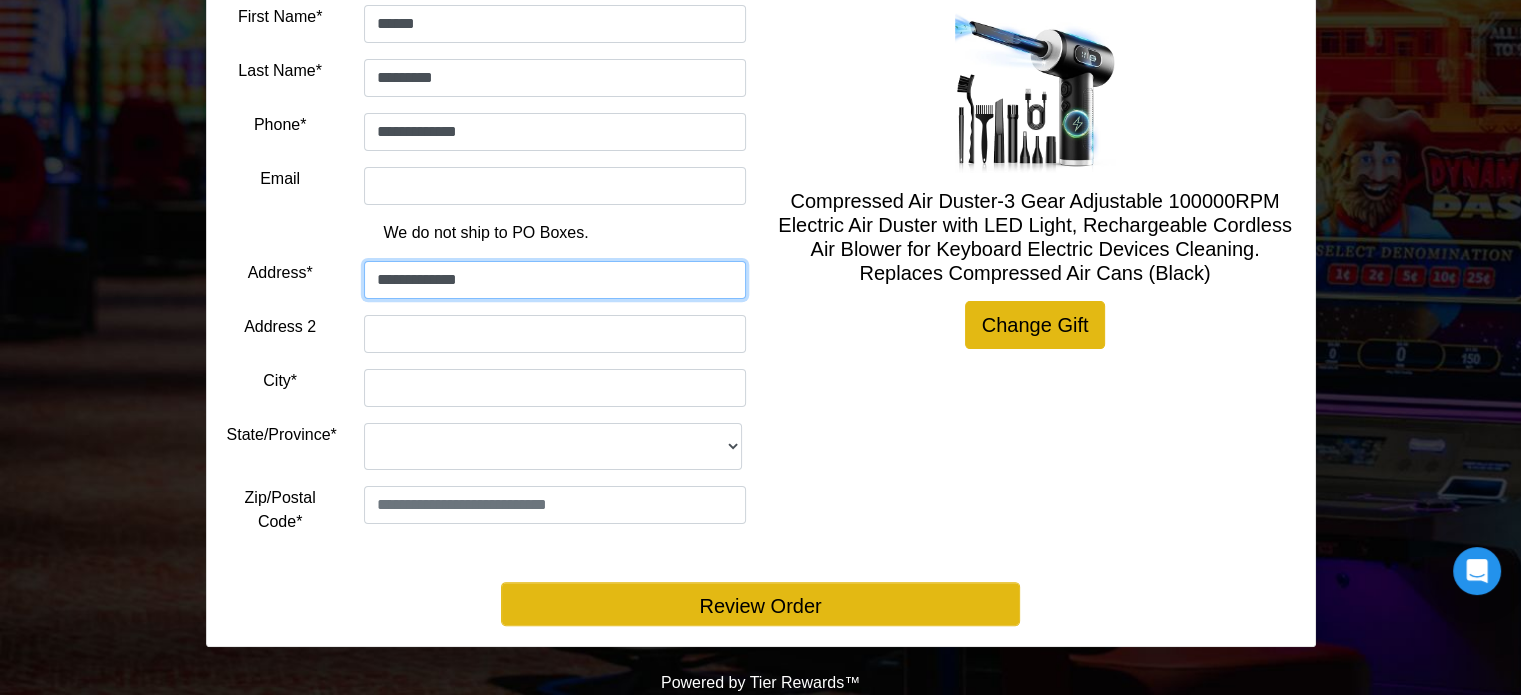 type on "**********" 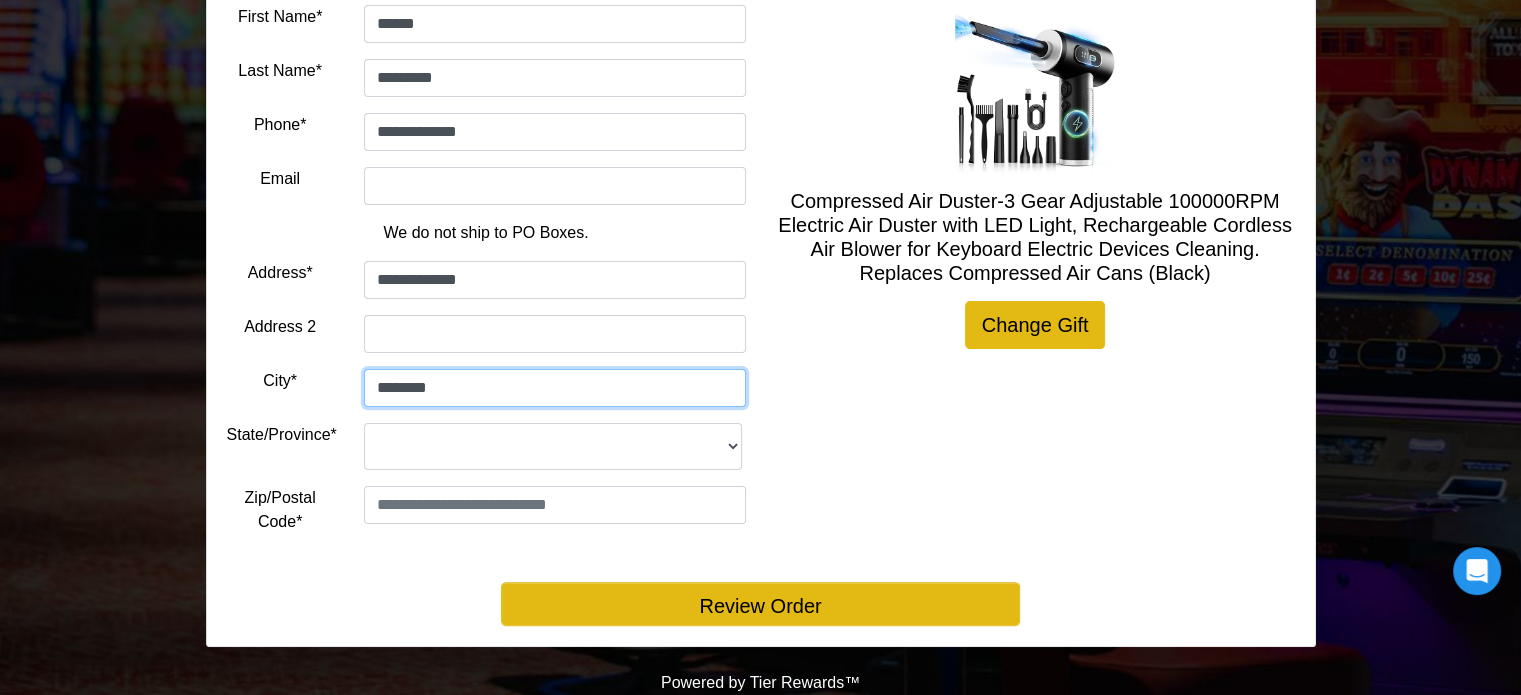 type on "********" 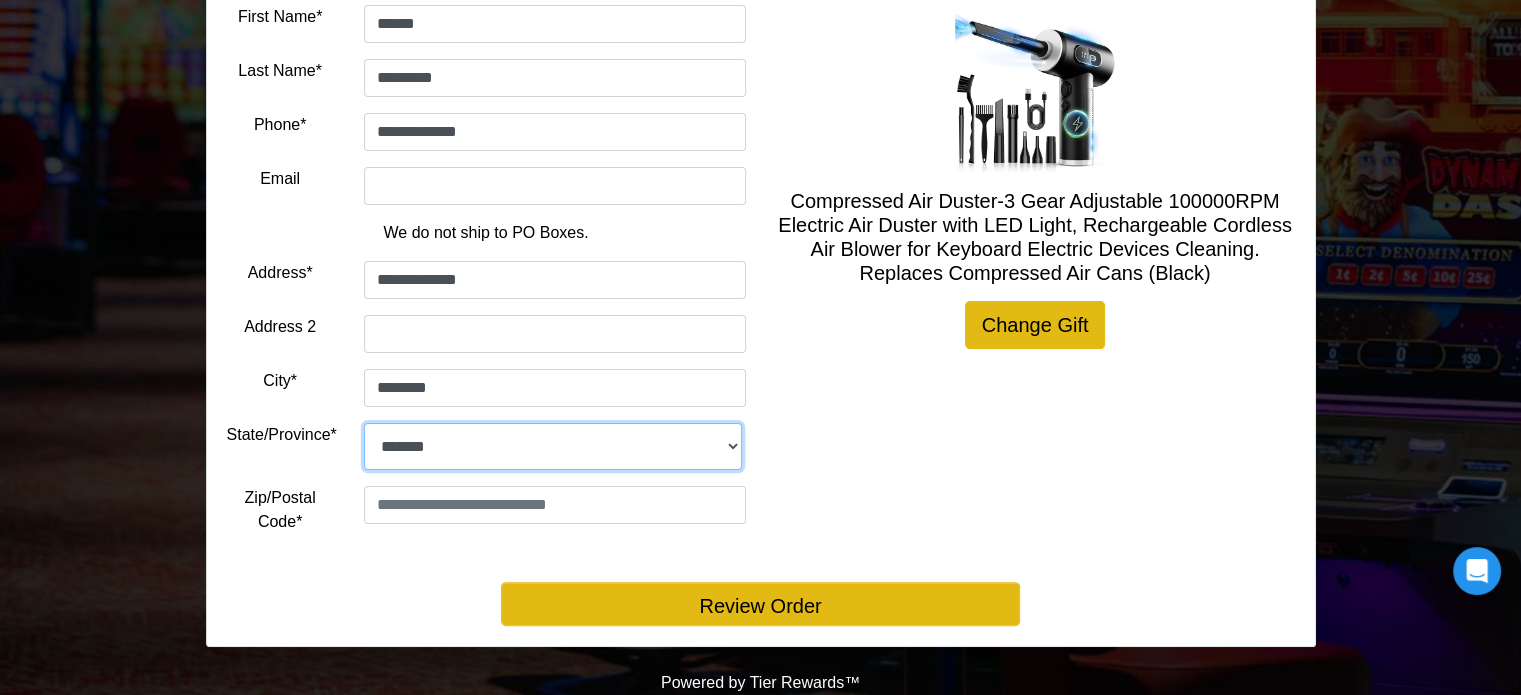 click on "**********" at bounding box center [553, 446] 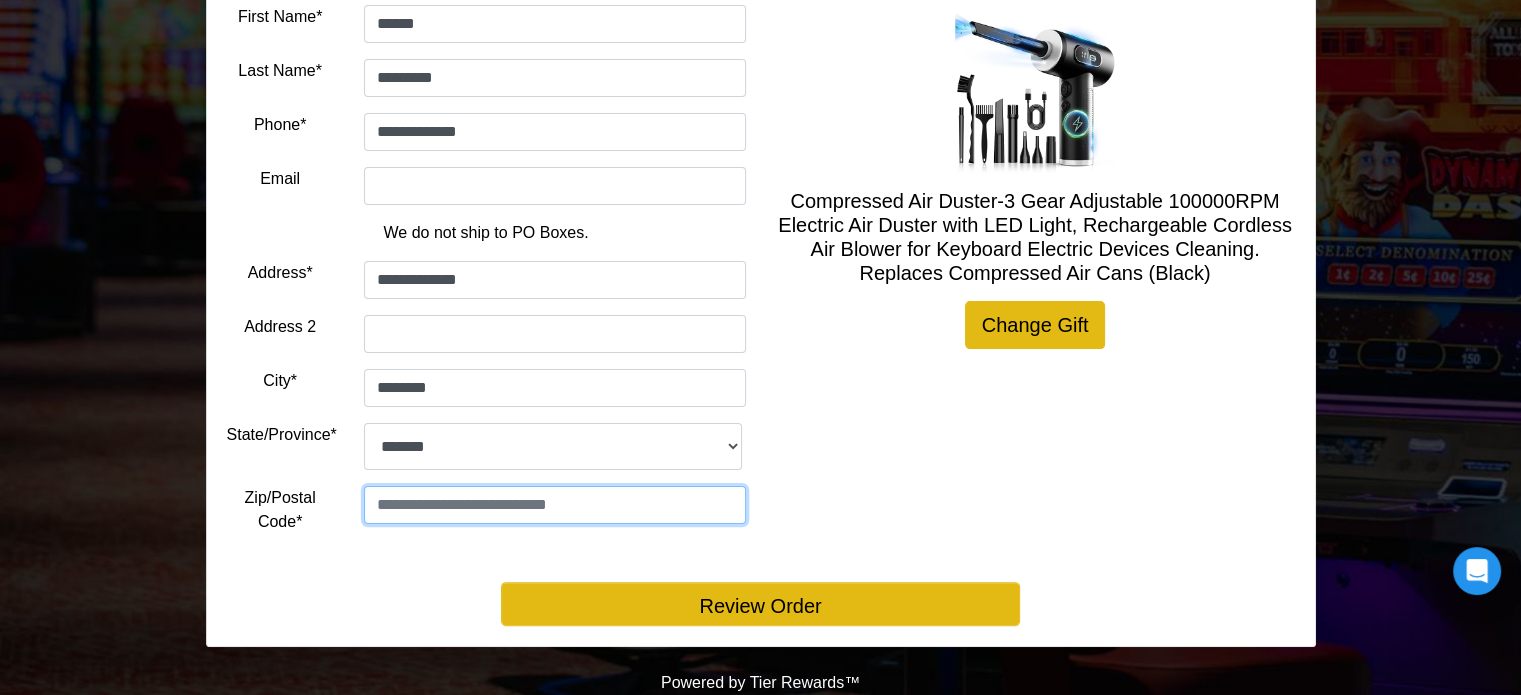 click at bounding box center [555, 505] 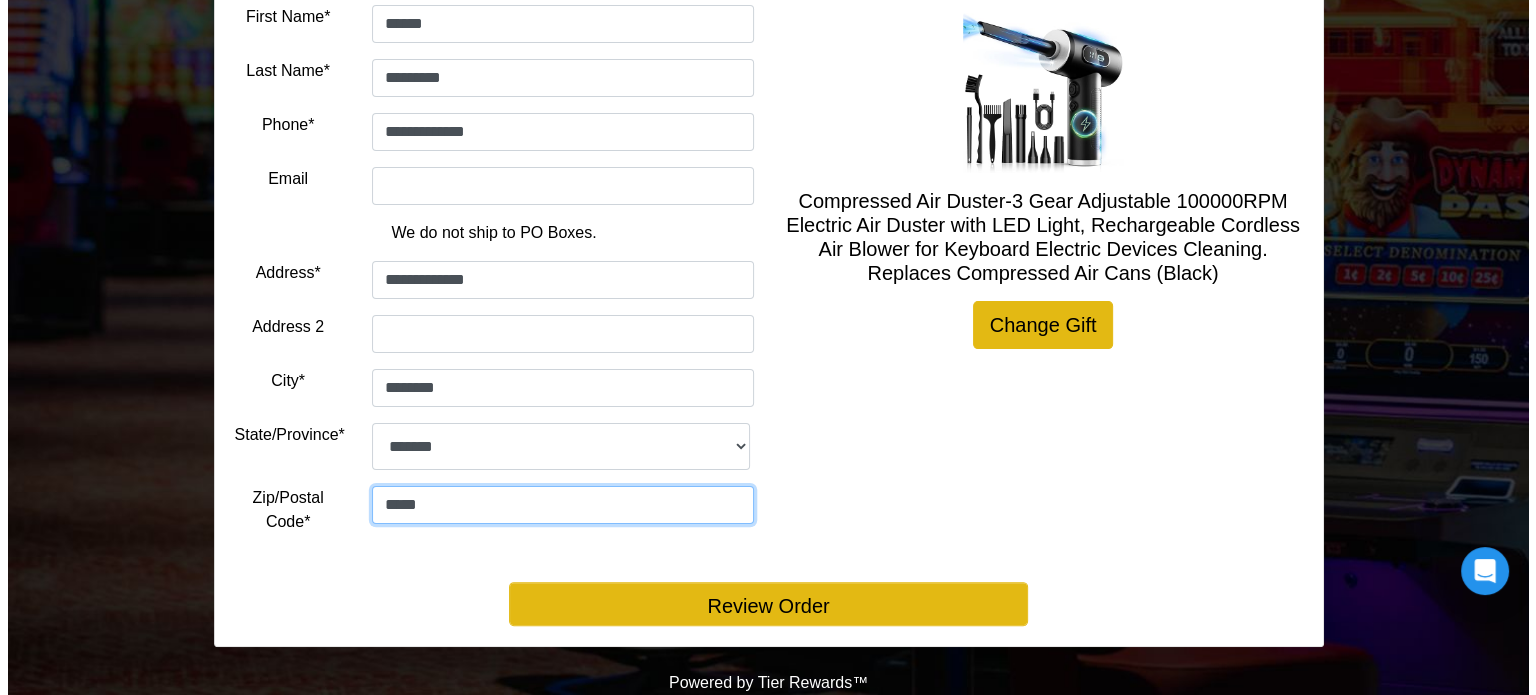 scroll, scrollTop: 596, scrollLeft: 0, axis: vertical 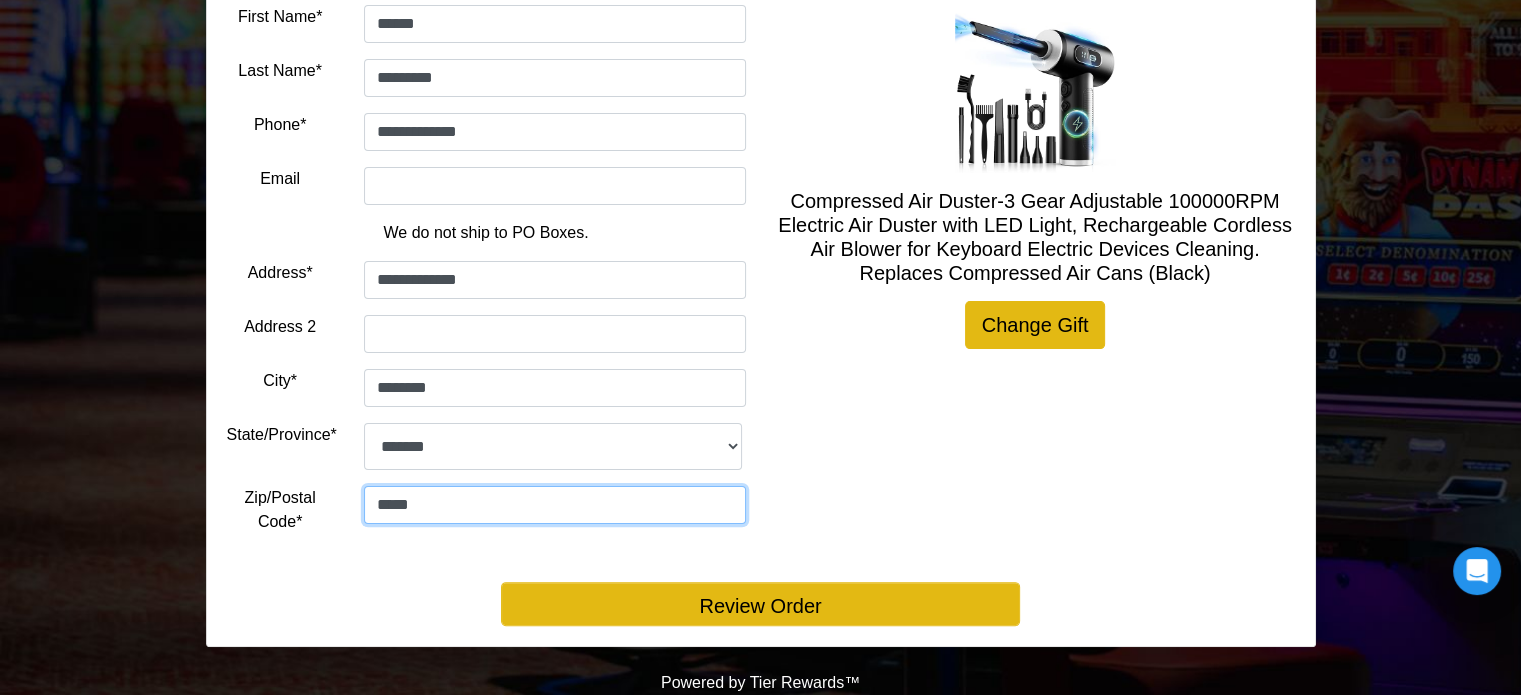 type on "*****" 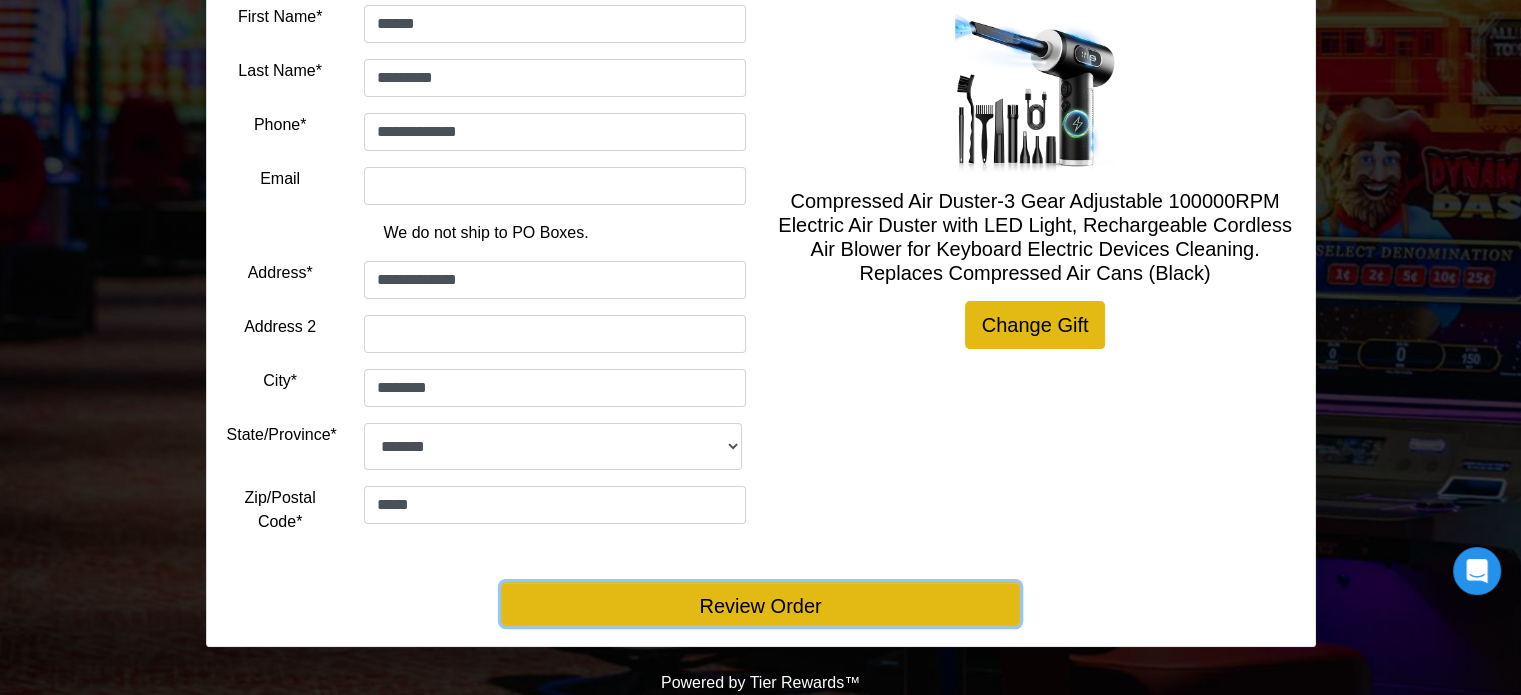 click on "Review Order" at bounding box center [760, 604] 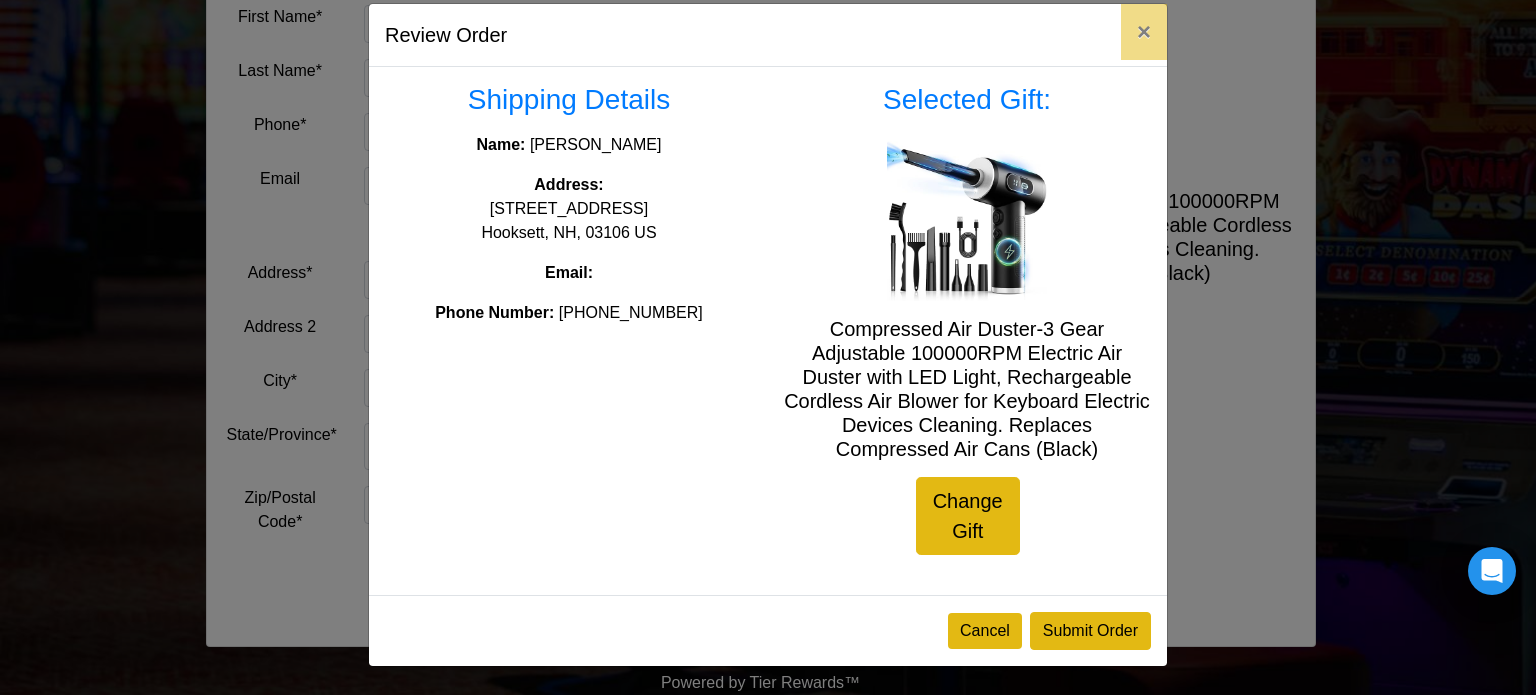 scroll, scrollTop: 190, scrollLeft: 0, axis: vertical 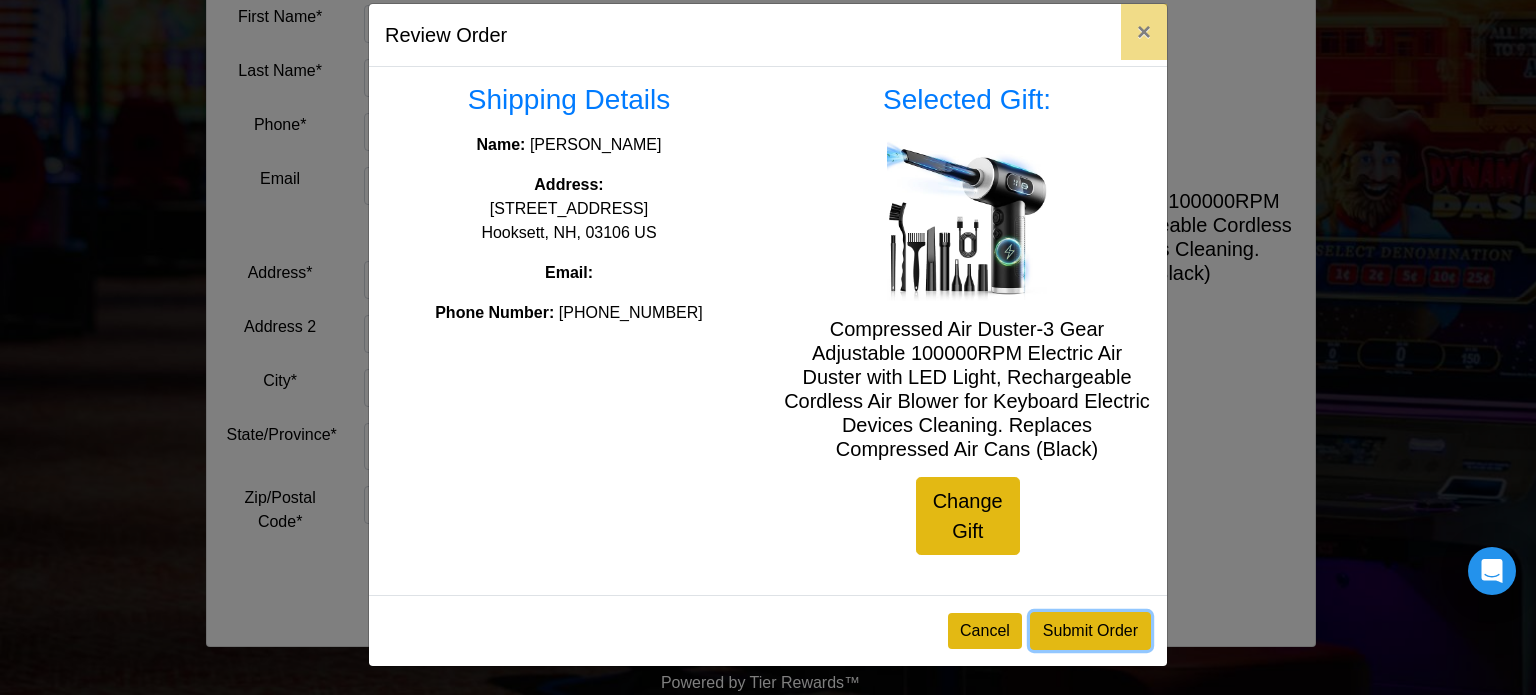 click on "Submit Order" at bounding box center (1090, 631) 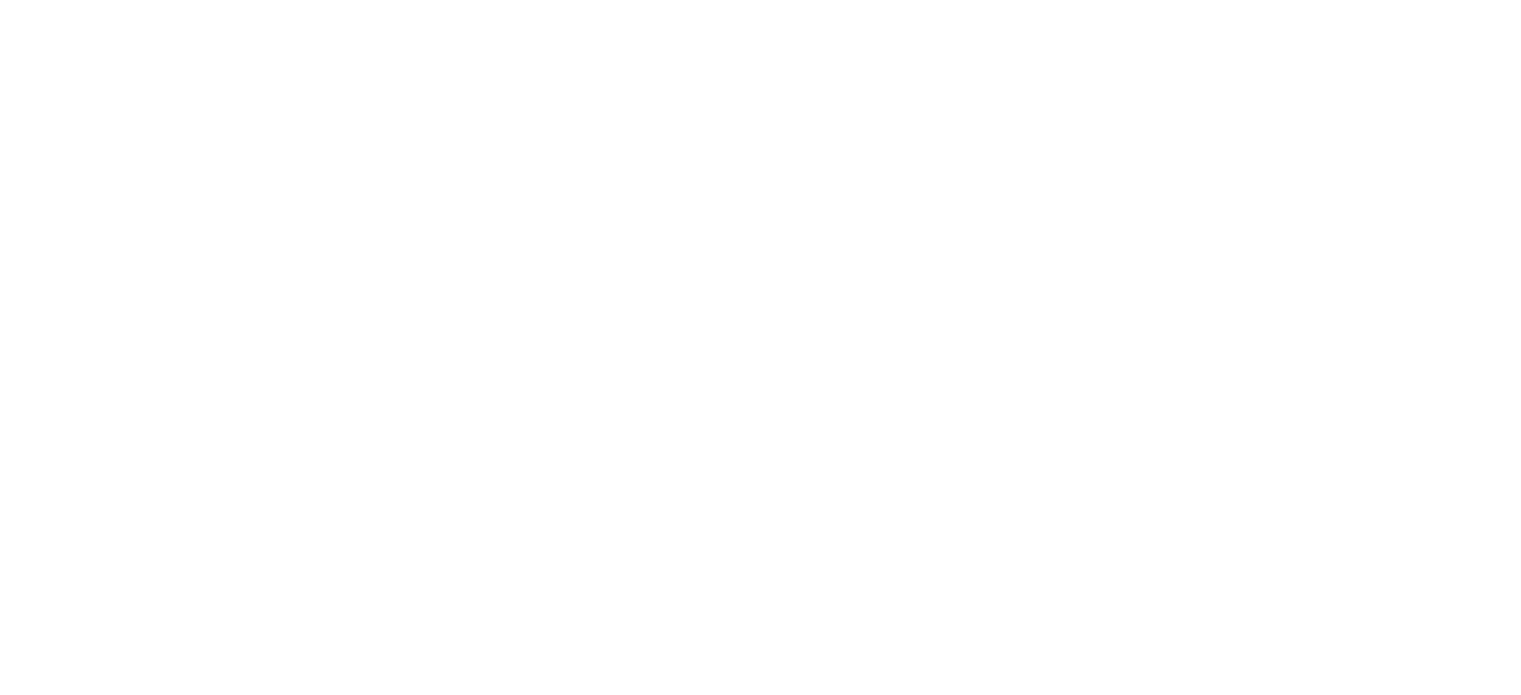 scroll, scrollTop: 0, scrollLeft: 0, axis: both 